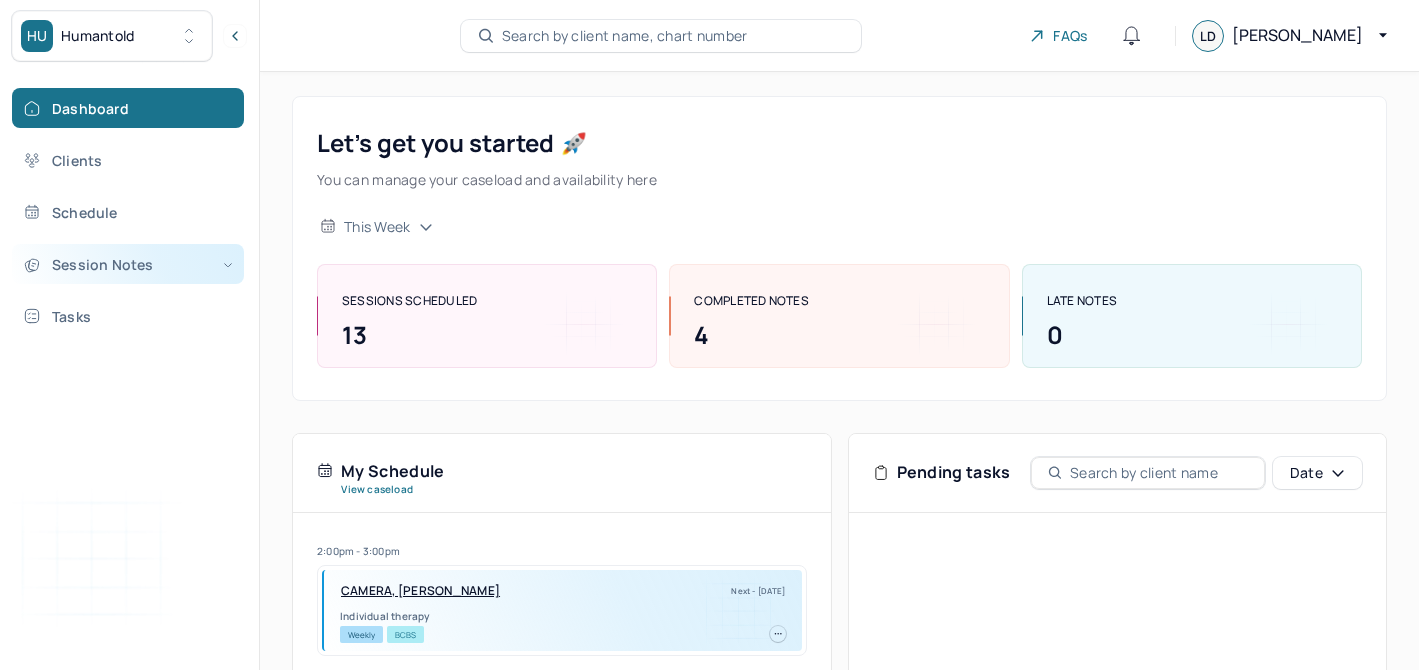 scroll, scrollTop: 0, scrollLeft: 0, axis: both 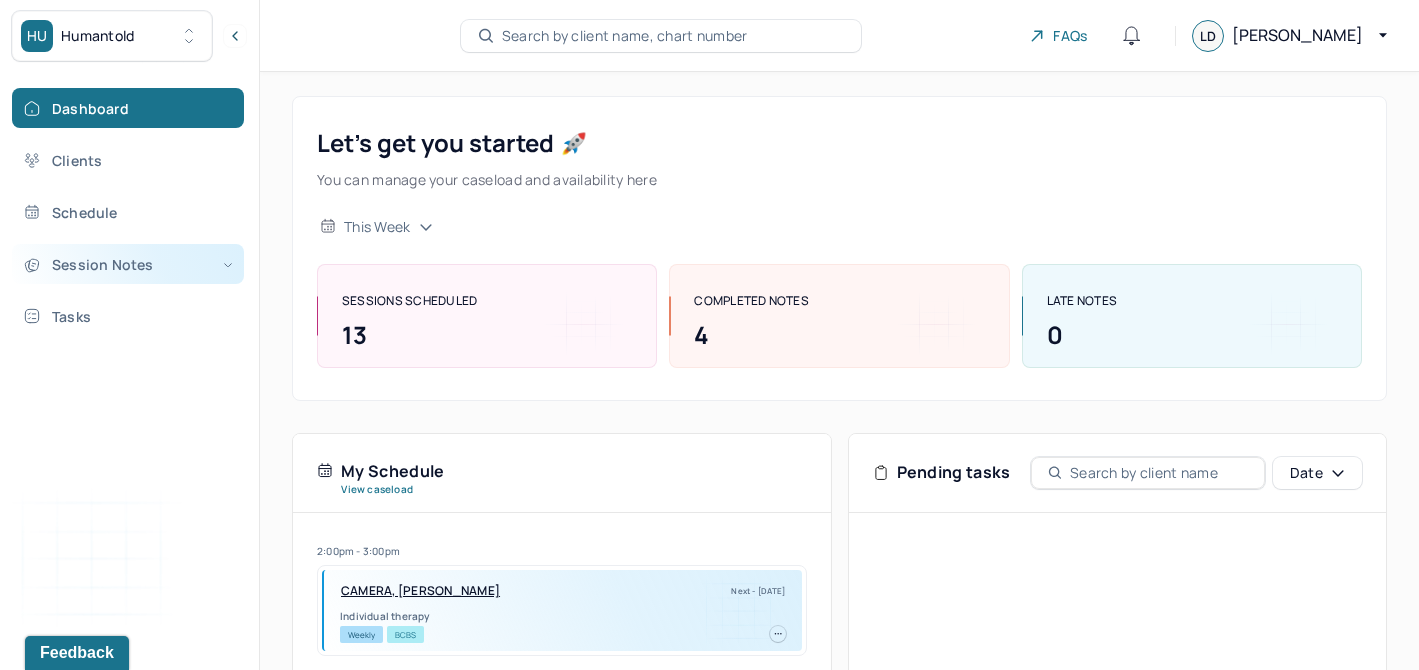 click on "Session Notes" at bounding box center [128, 264] 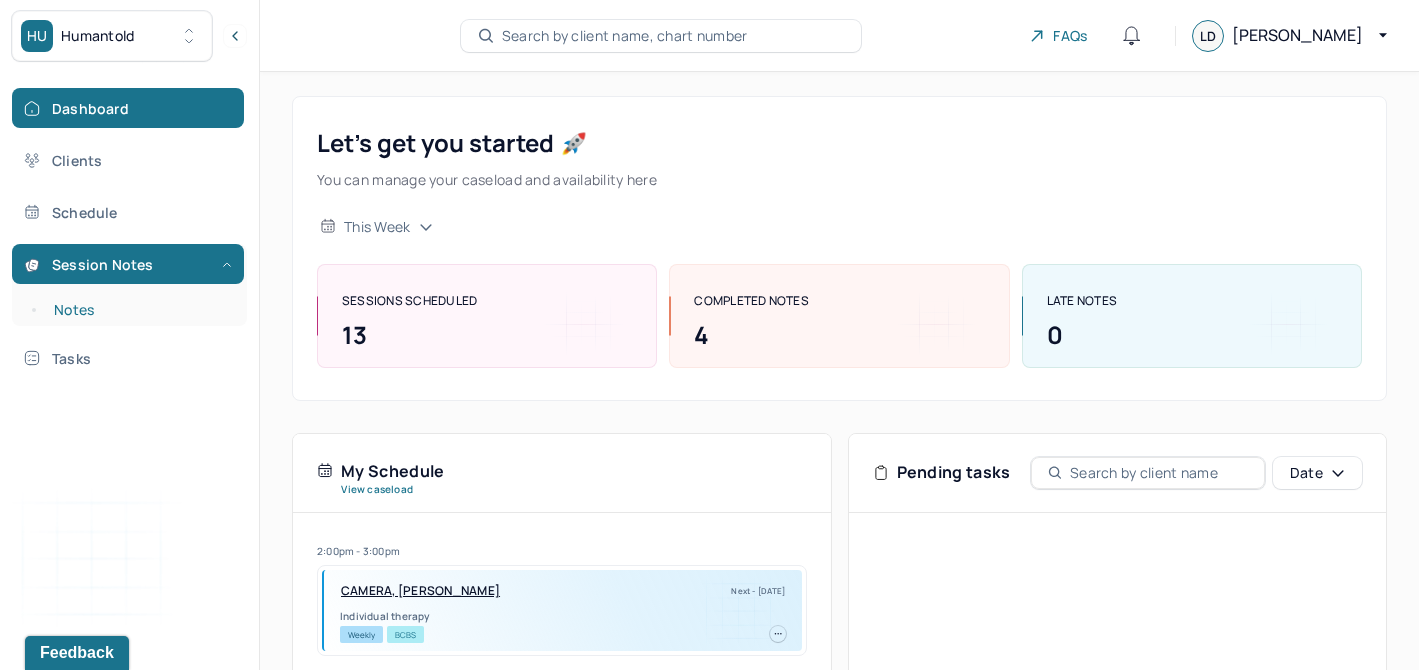 click on "Notes" at bounding box center [139, 310] 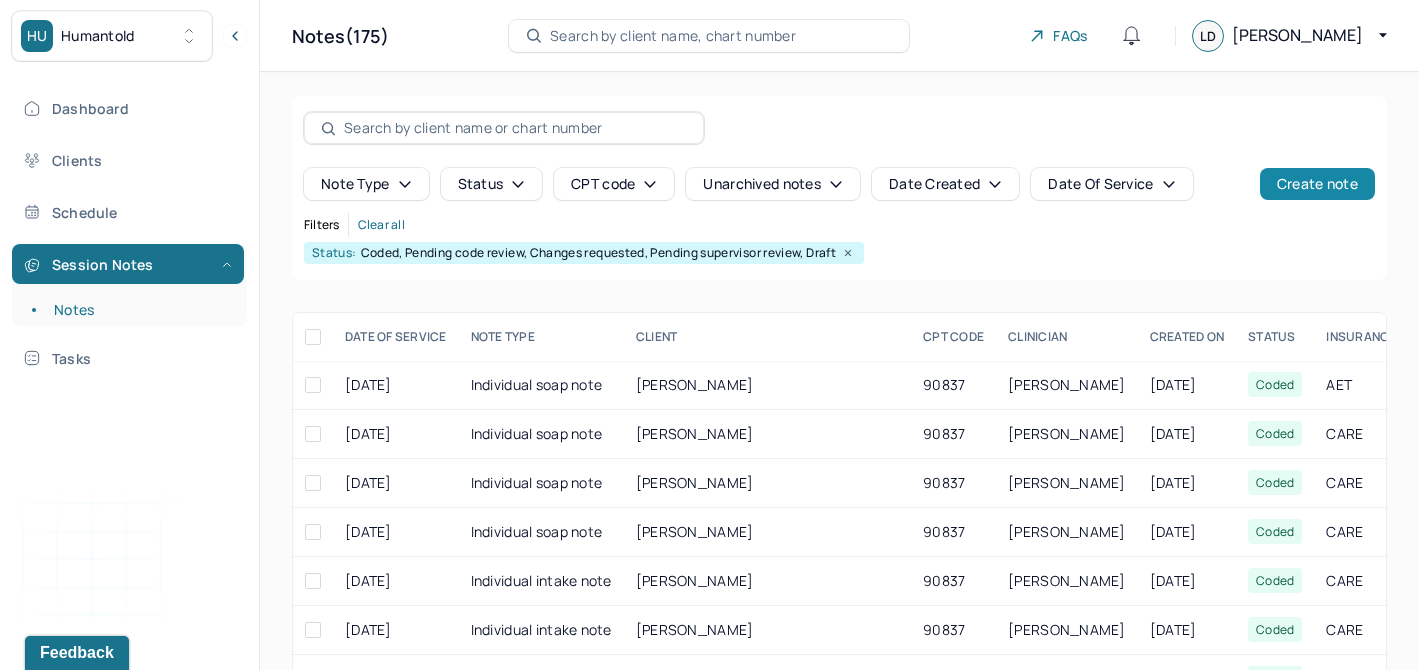 click on "Create note" at bounding box center [1317, 184] 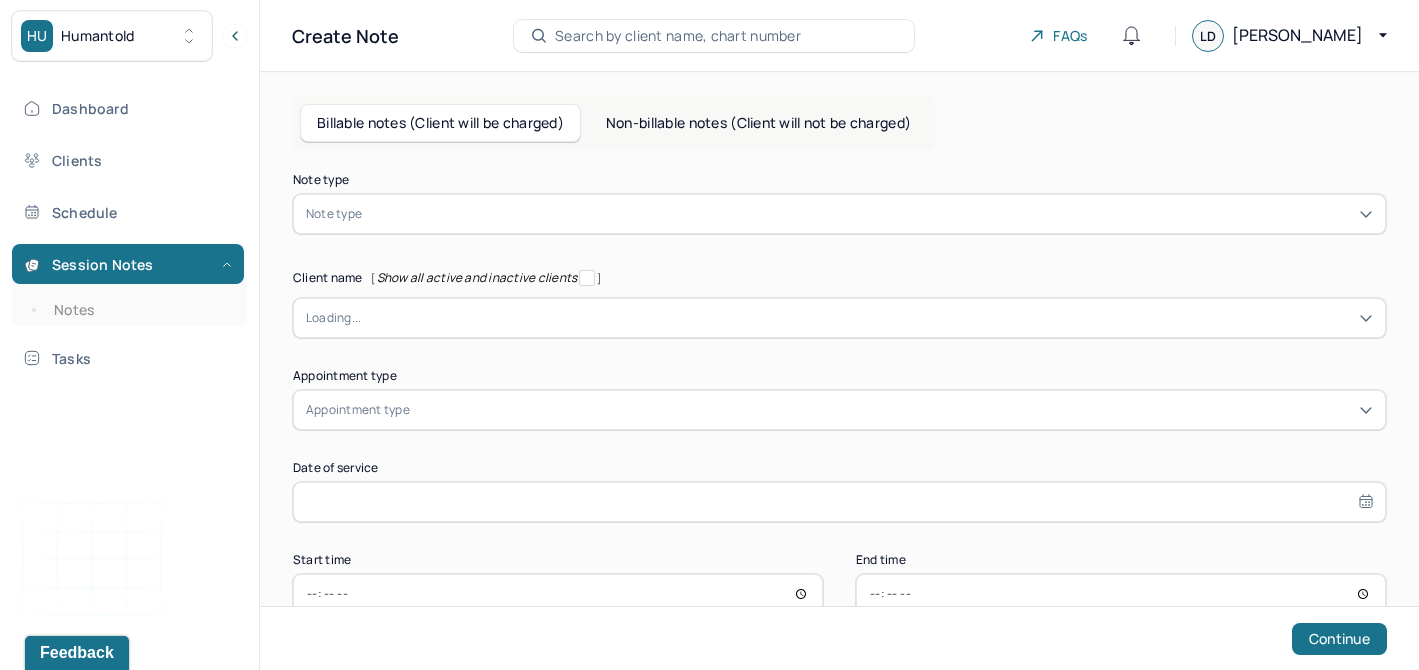 click at bounding box center [869, 214] 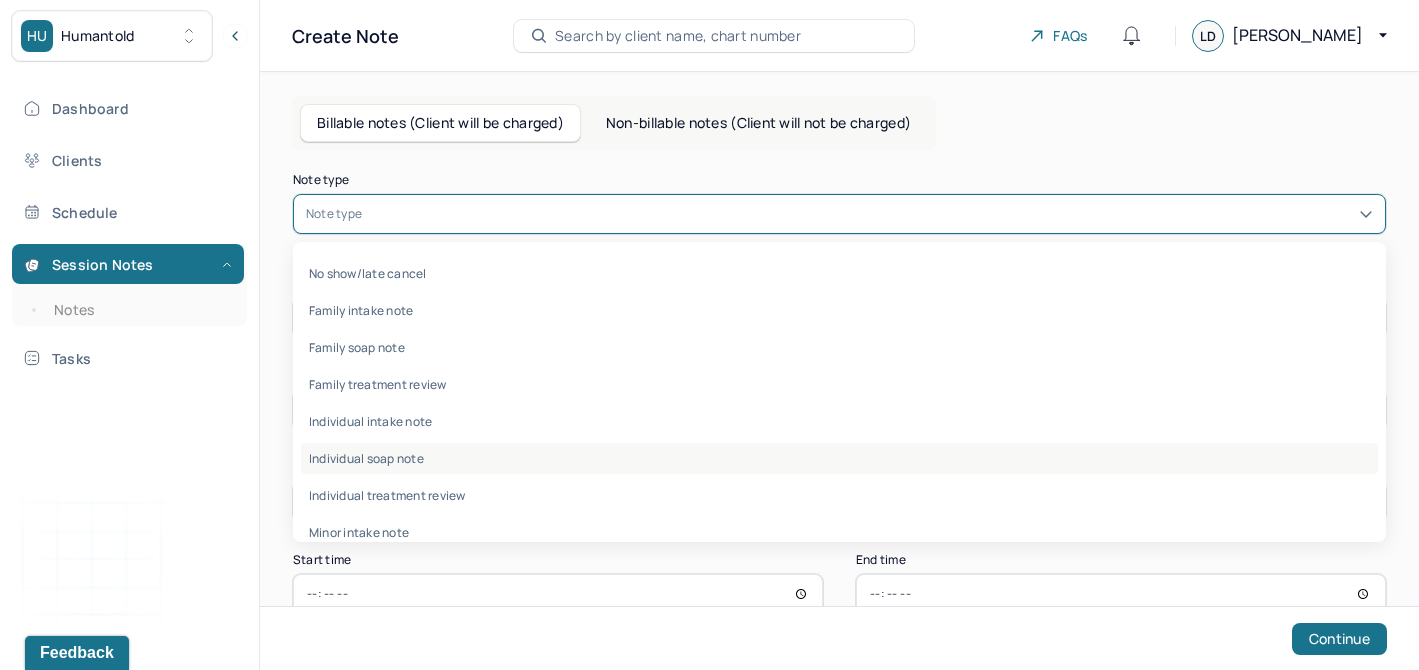 click on "Individual soap note" at bounding box center [839, 458] 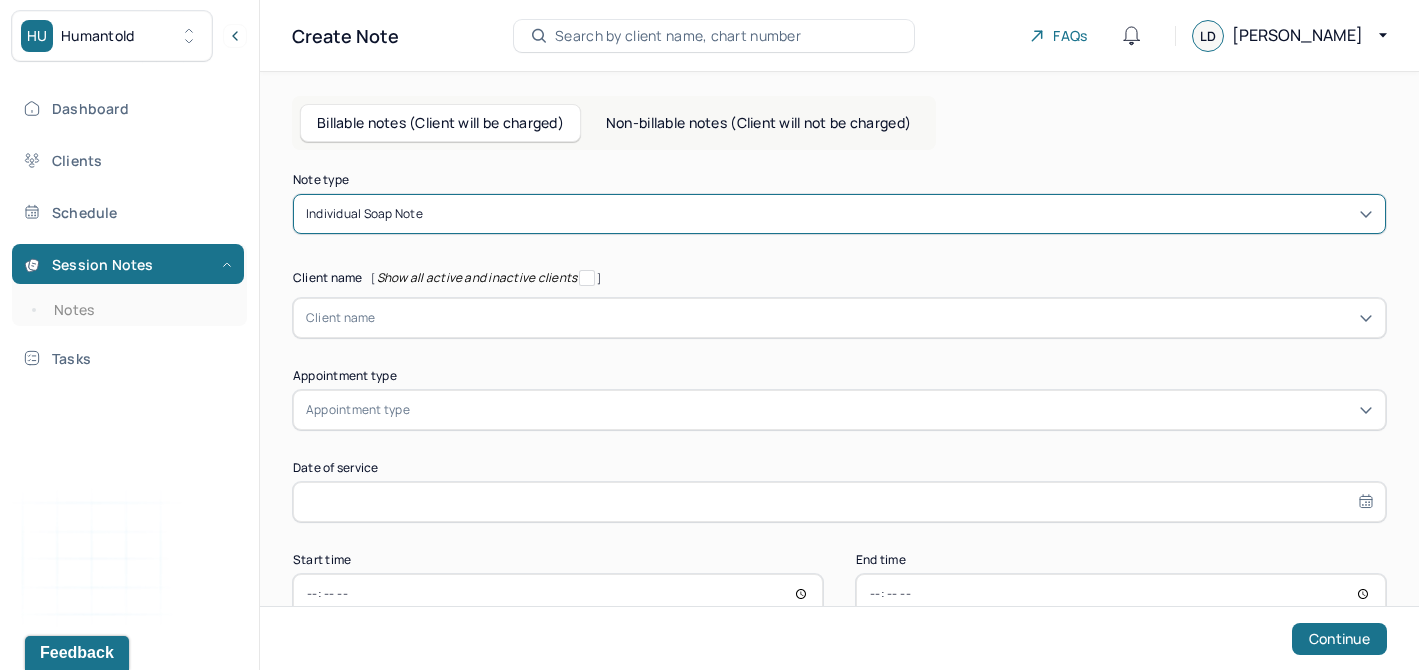 click at bounding box center (874, 318) 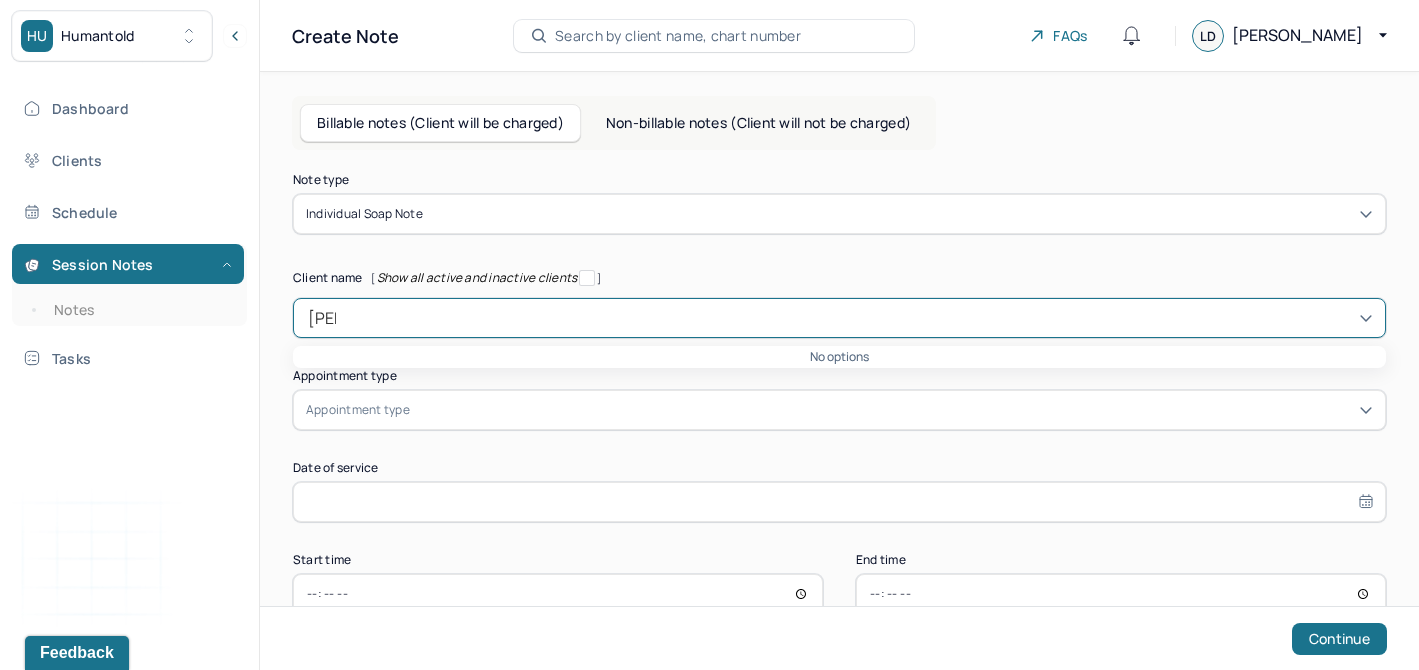 type on "te" 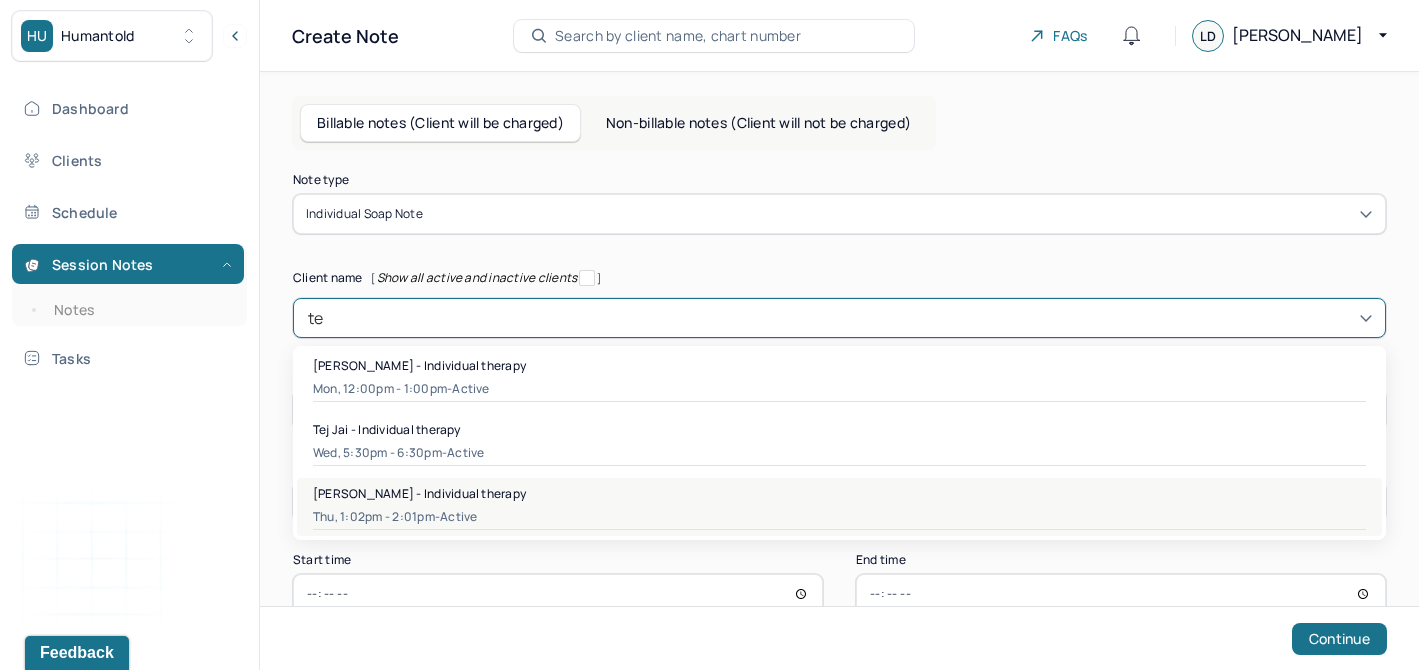 click on "Thu, 1:02pm - 2:01pm  -  active" at bounding box center (839, 517) 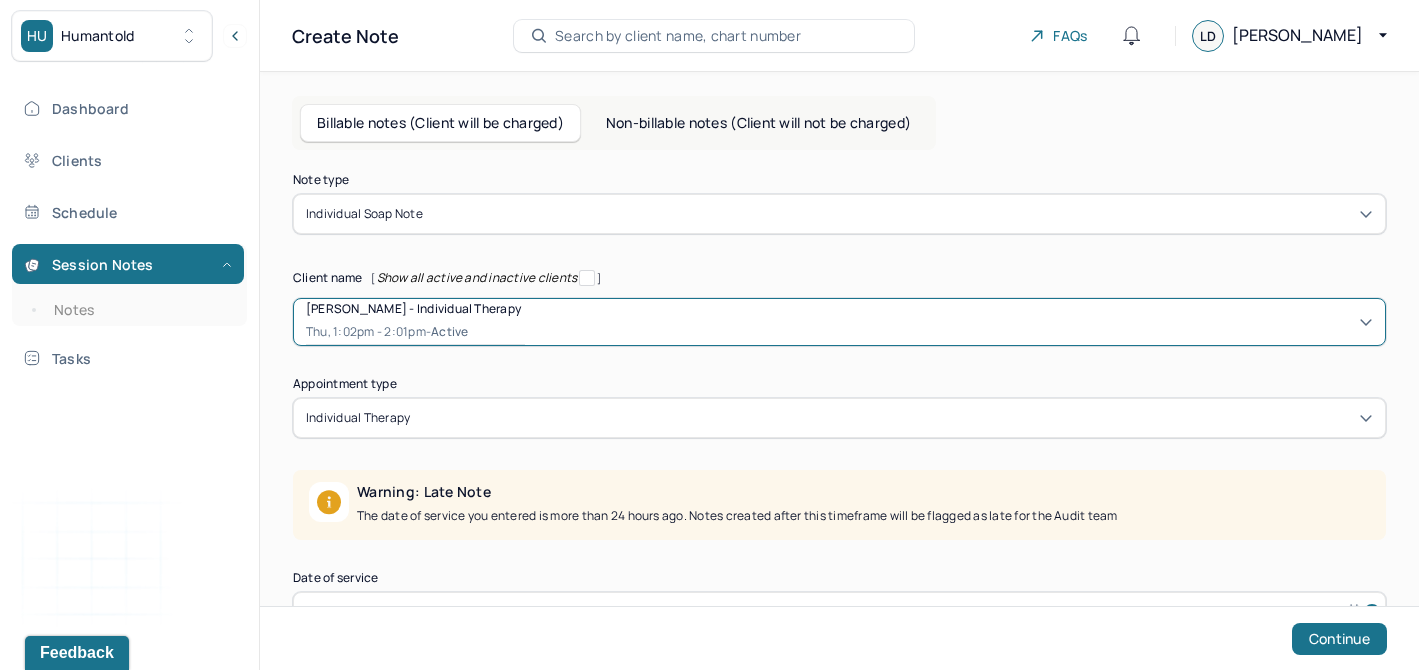 scroll, scrollTop: 137, scrollLeft: 0, axis: vertical 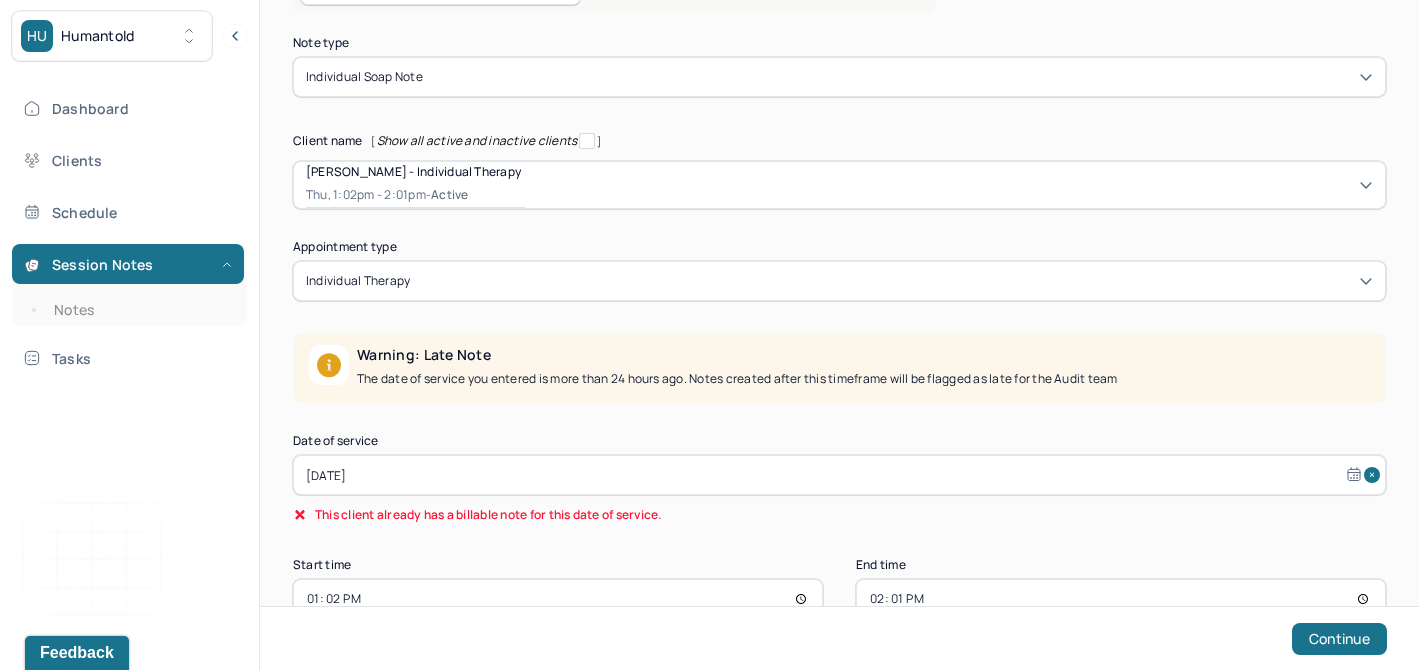 click on "14:01" at bounding box center [1121, 599] 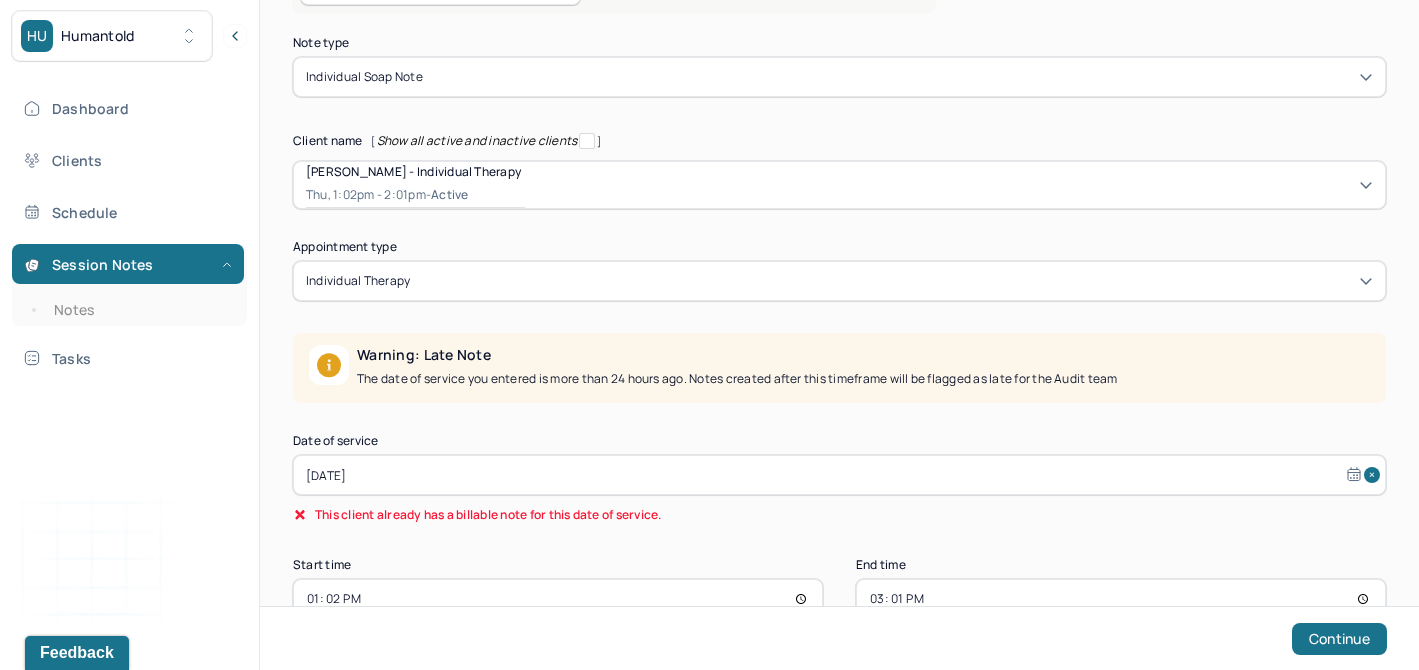 click on "15:01" at bounding box center (1121, 599) 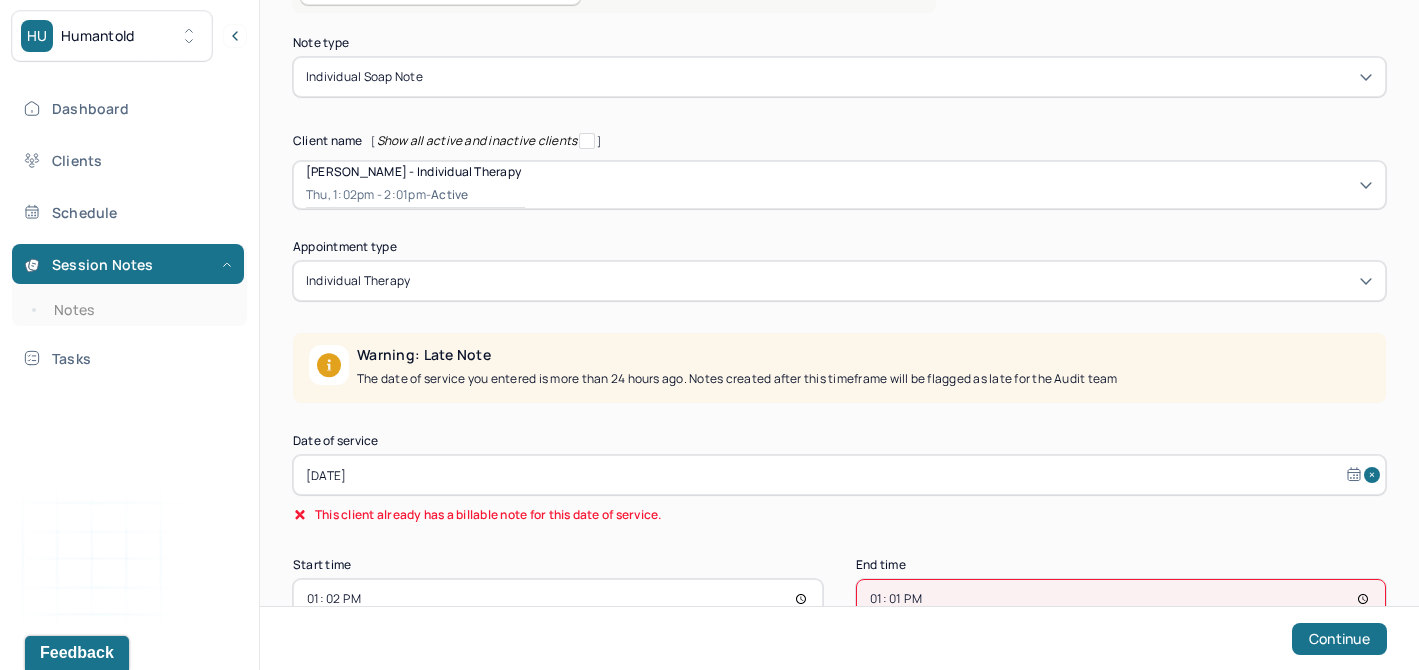 click on "13:01" at bounding box center (1121, 599) 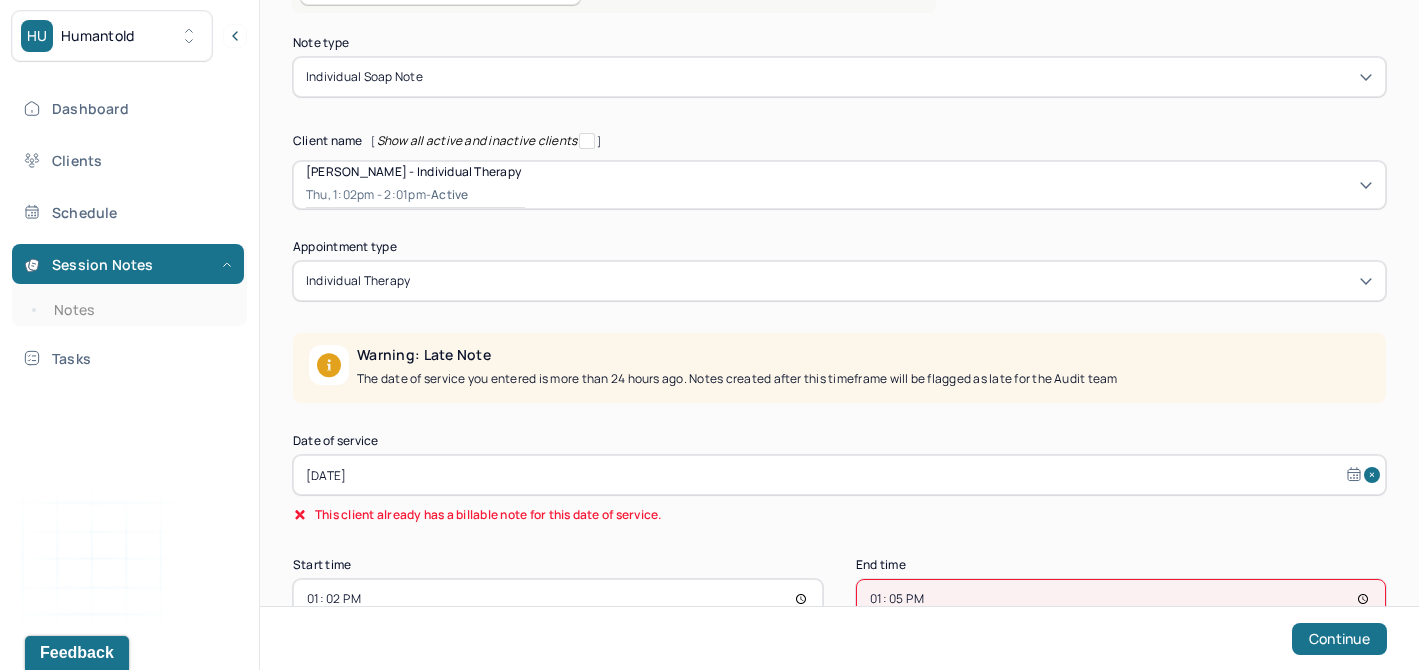type on "13:56" 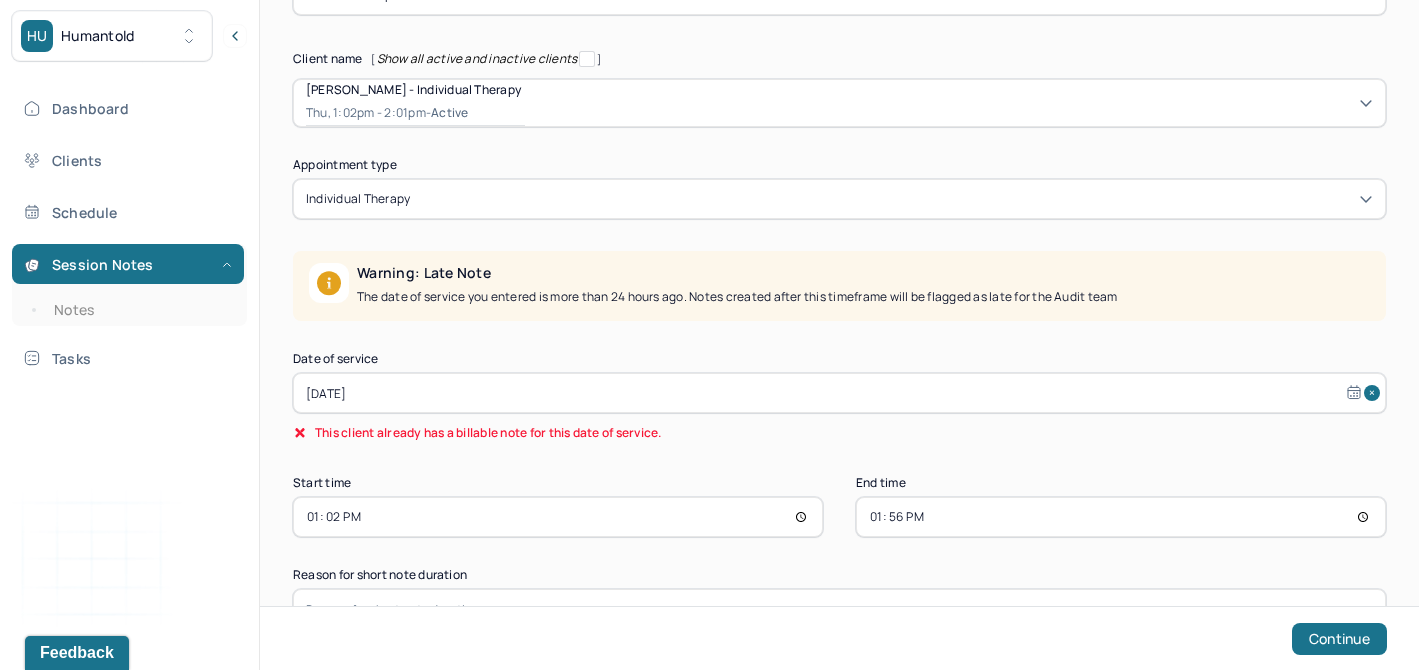 scroll, scrollTop: 228, scrollLeft: 0, axis: vertical 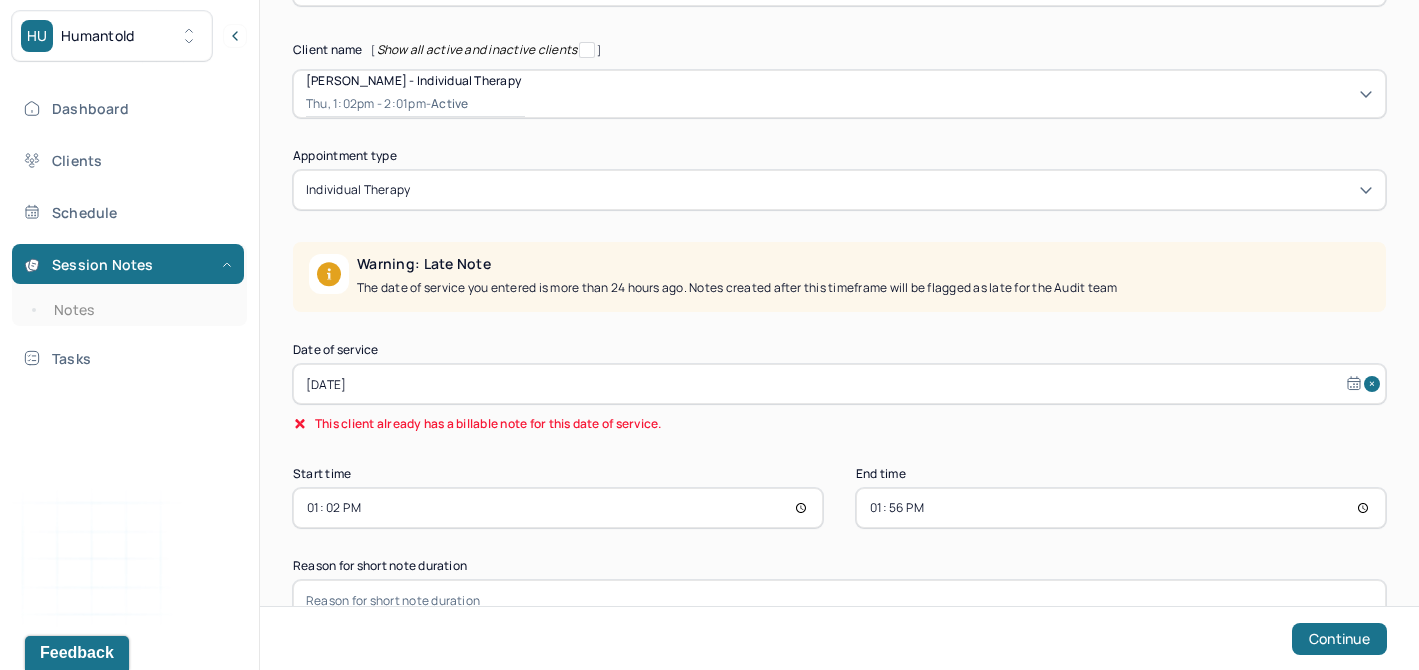 click on "13:02" at bounding box center [558, 508] 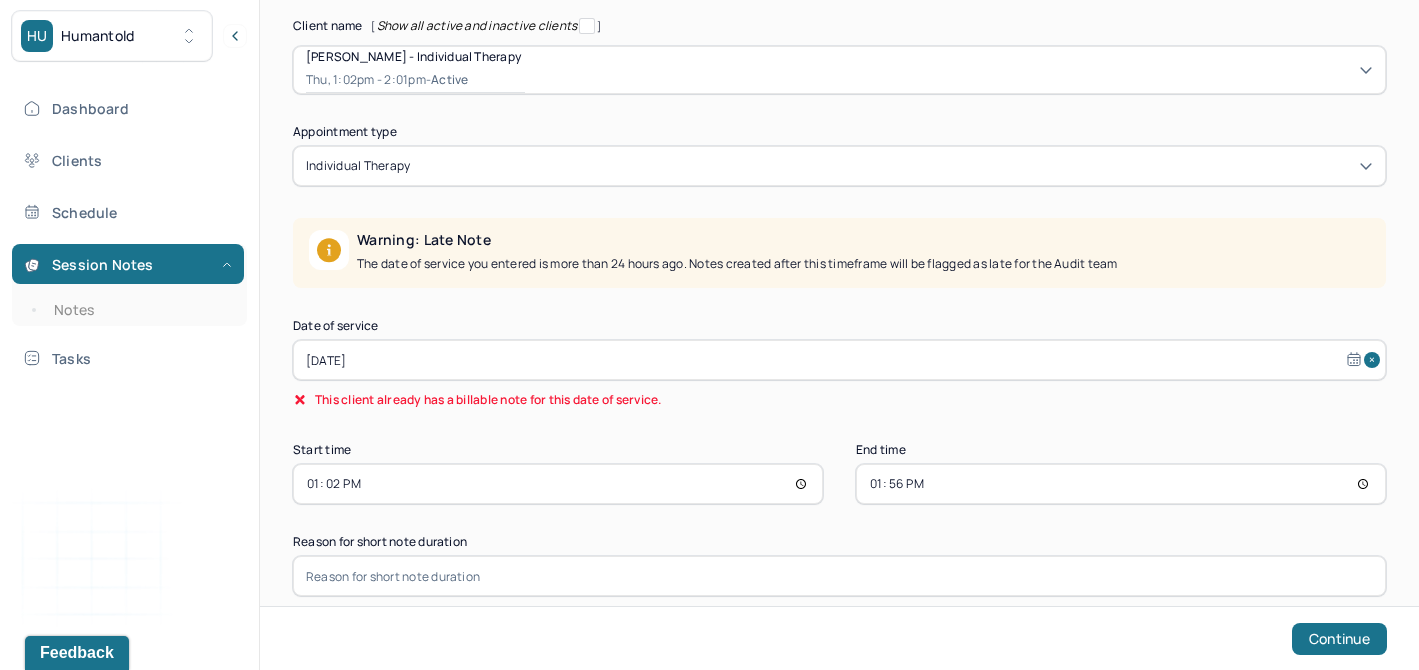 type on "13:01" 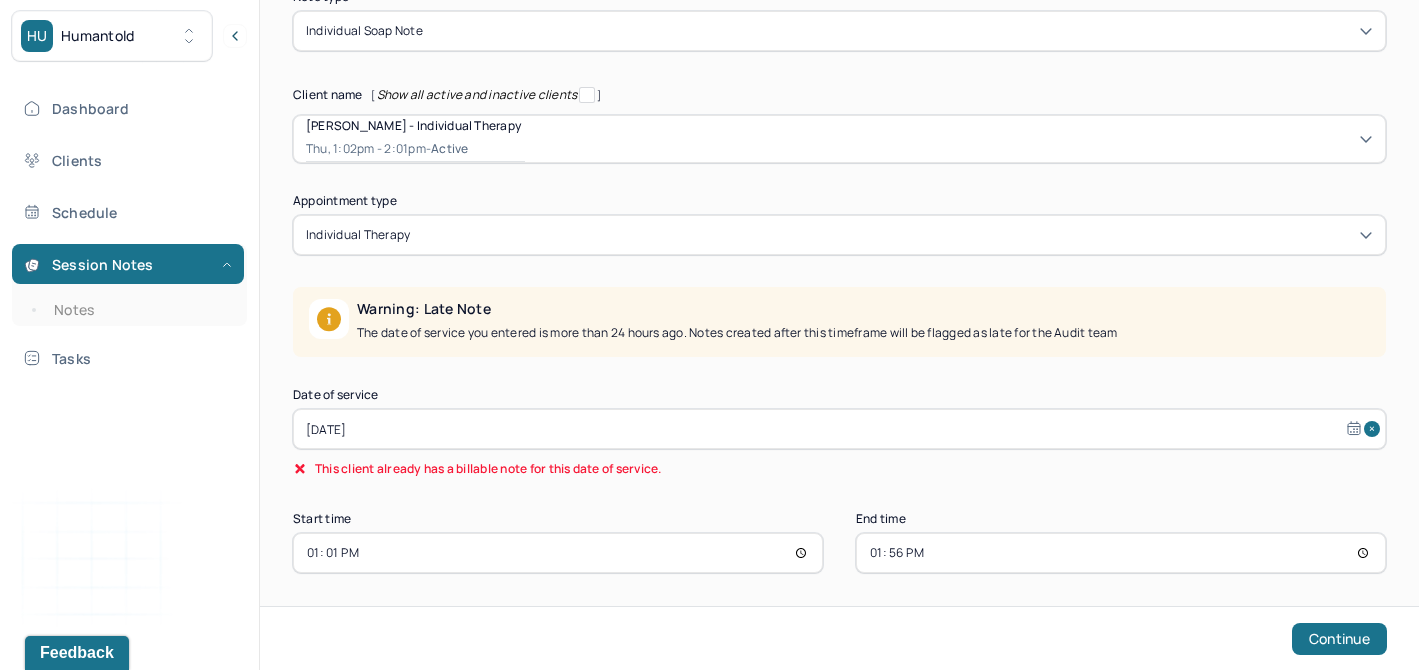 scroll, scrollTop: 192, scrollLeft: 0, axis: vertical 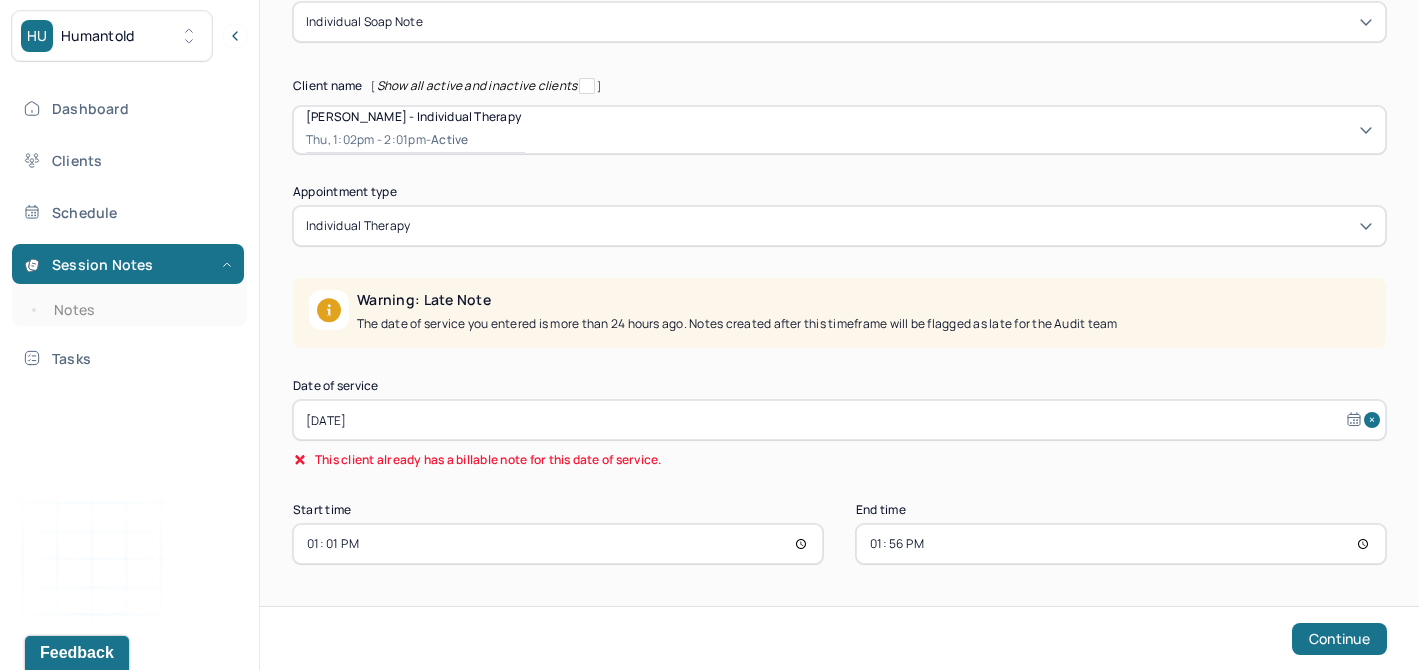 click on "[DATE]" at bounding box center (839, 420) 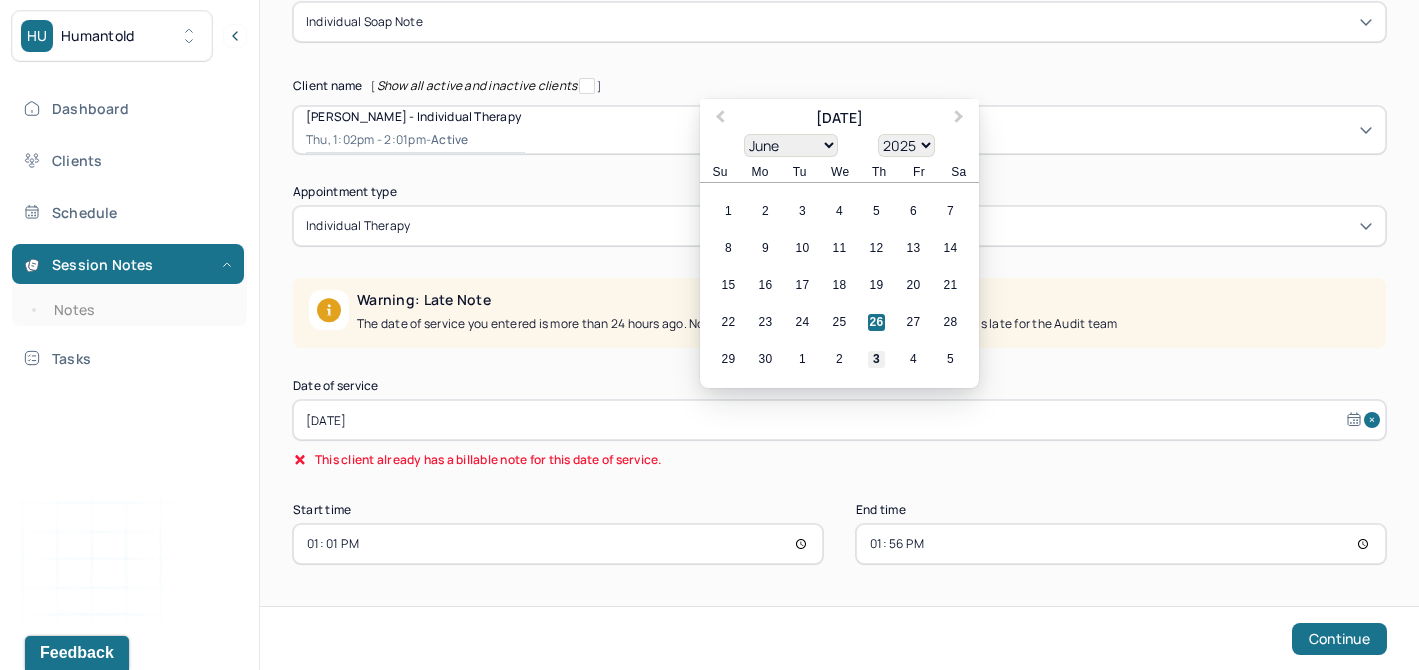 click on "3" at bounding box center (876, 359) 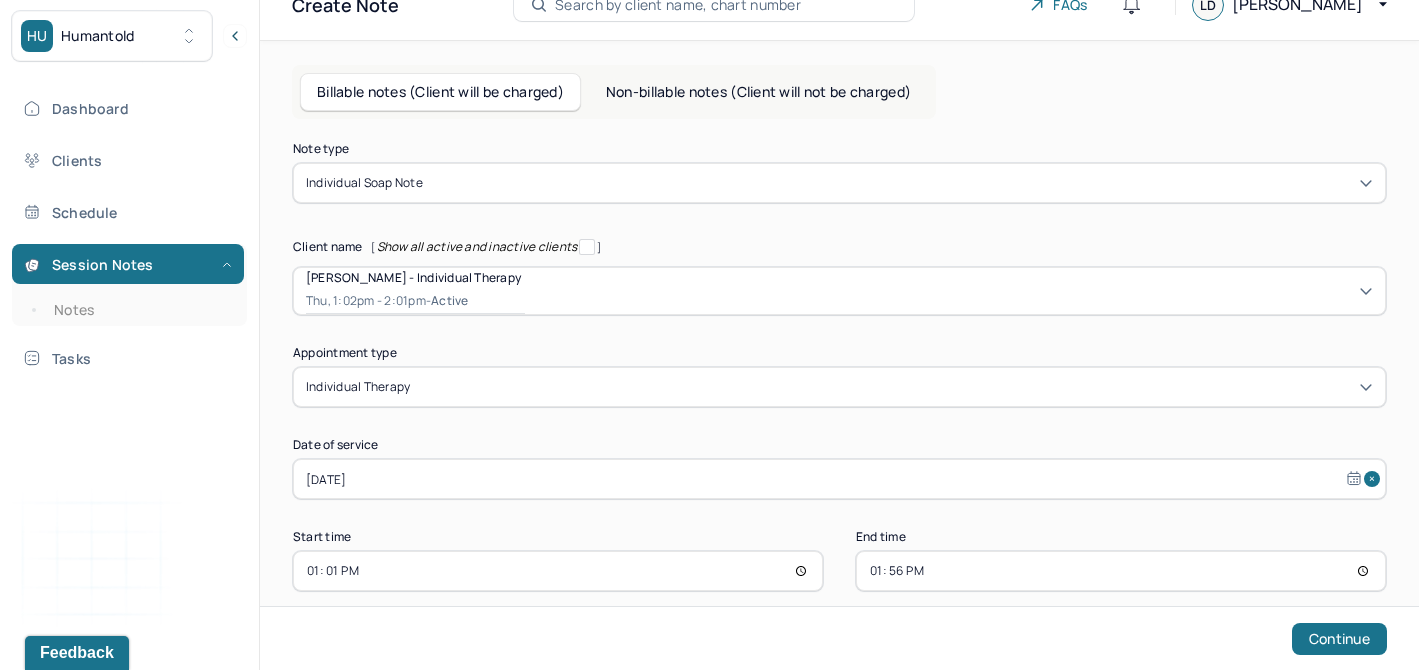 scroll, scrollTop: 58, scrollLeft: 0, axis: vertical 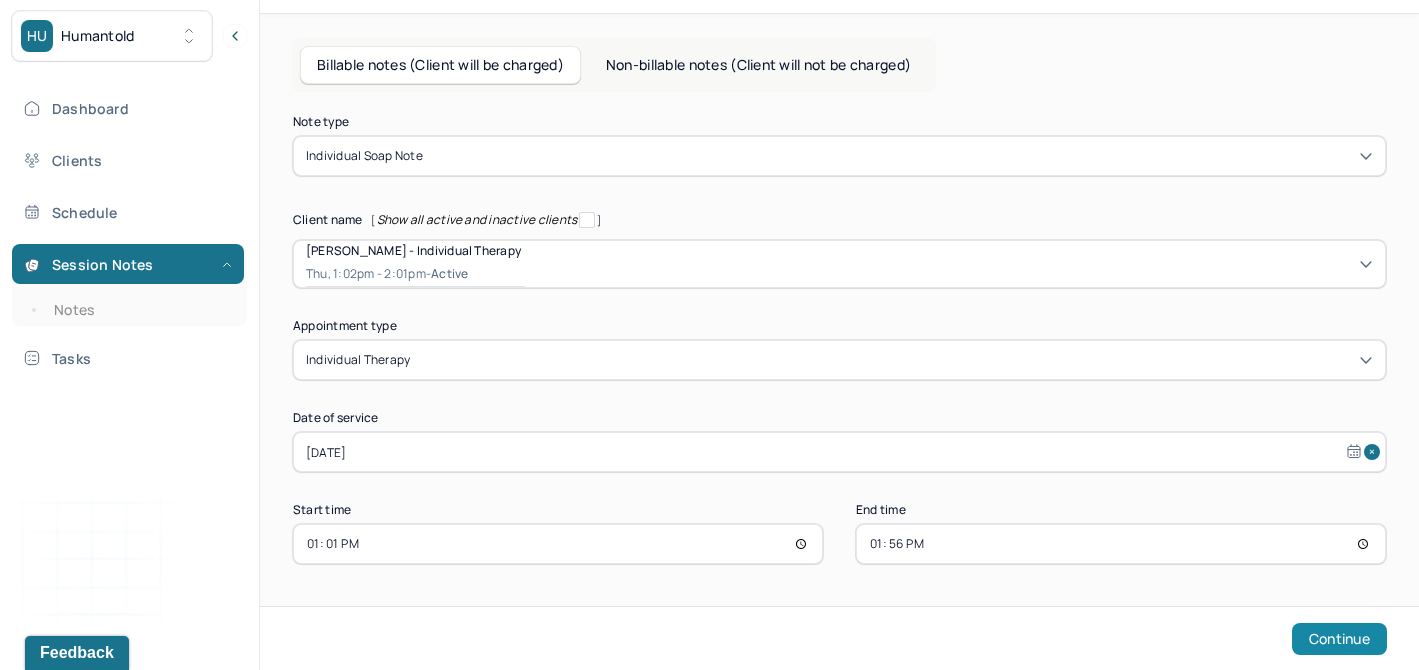 click on "Continue" at bounding box center (1339, 639) 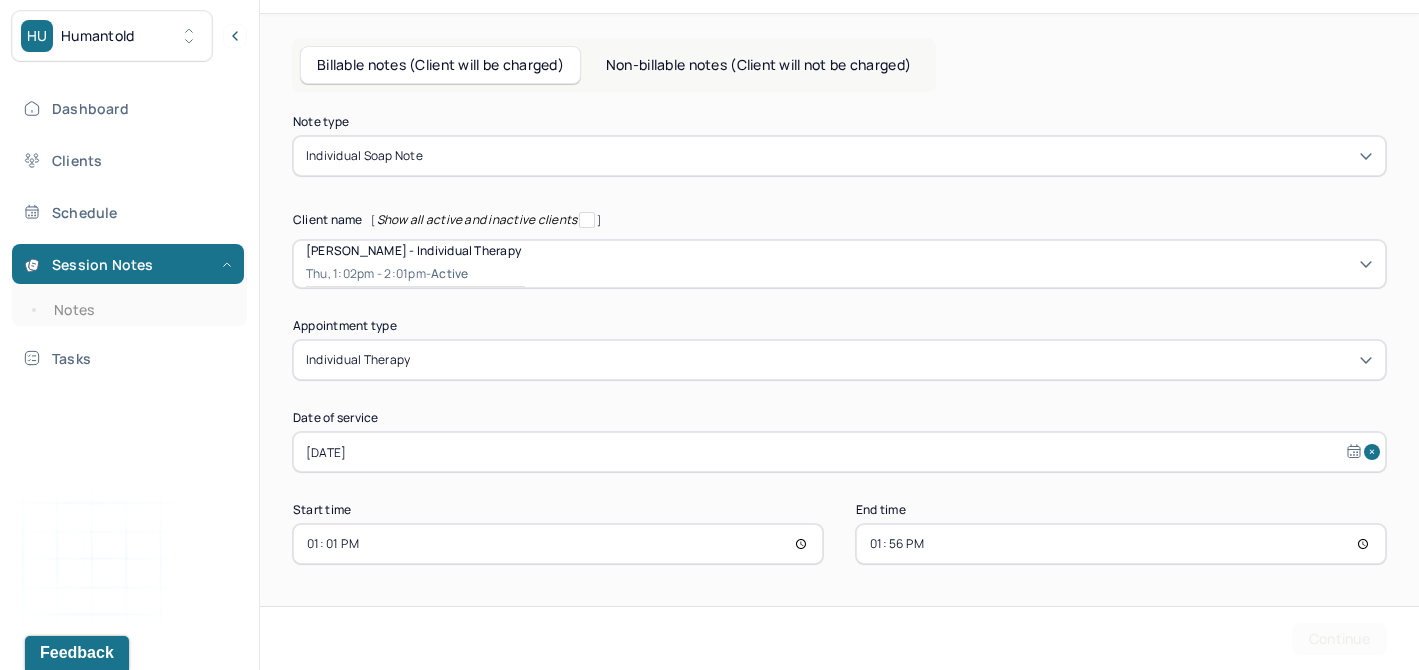 scroll, scrollTop: 0, scrollLeft: 0, axis: both 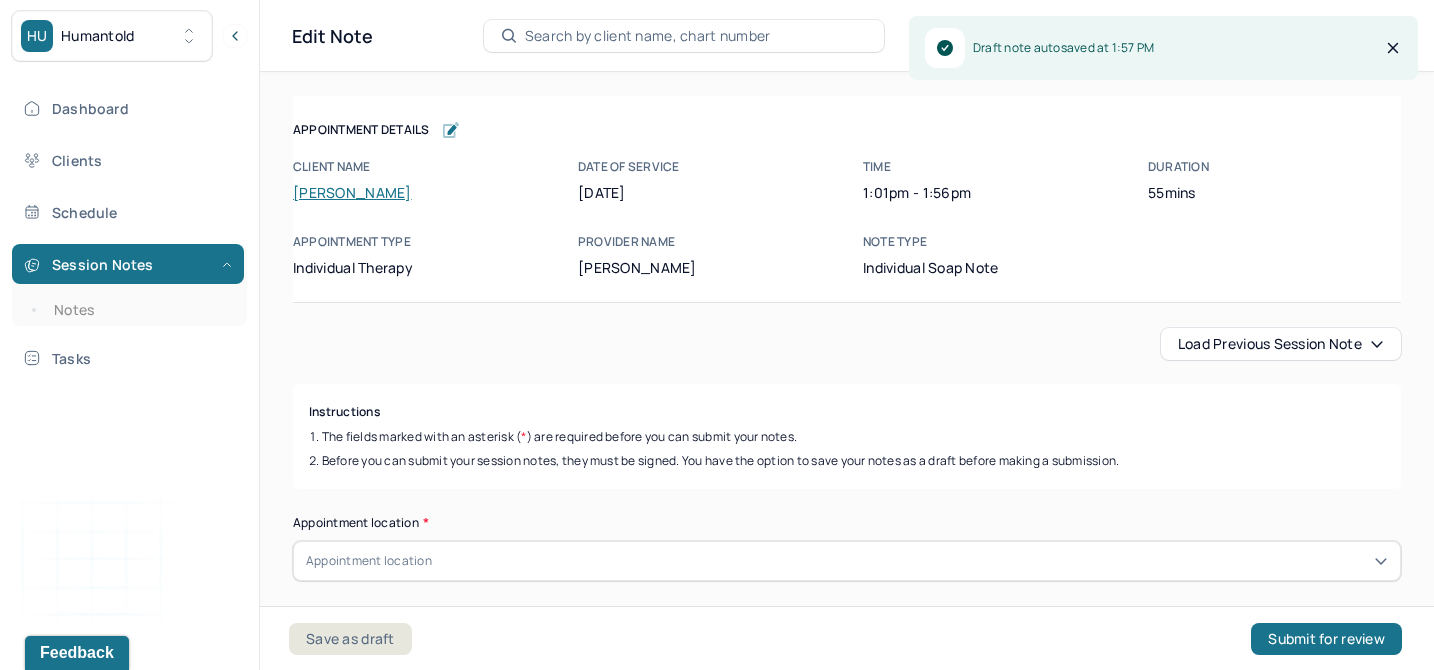 click on "Load previous session note" at bounding box center (1281, 344) 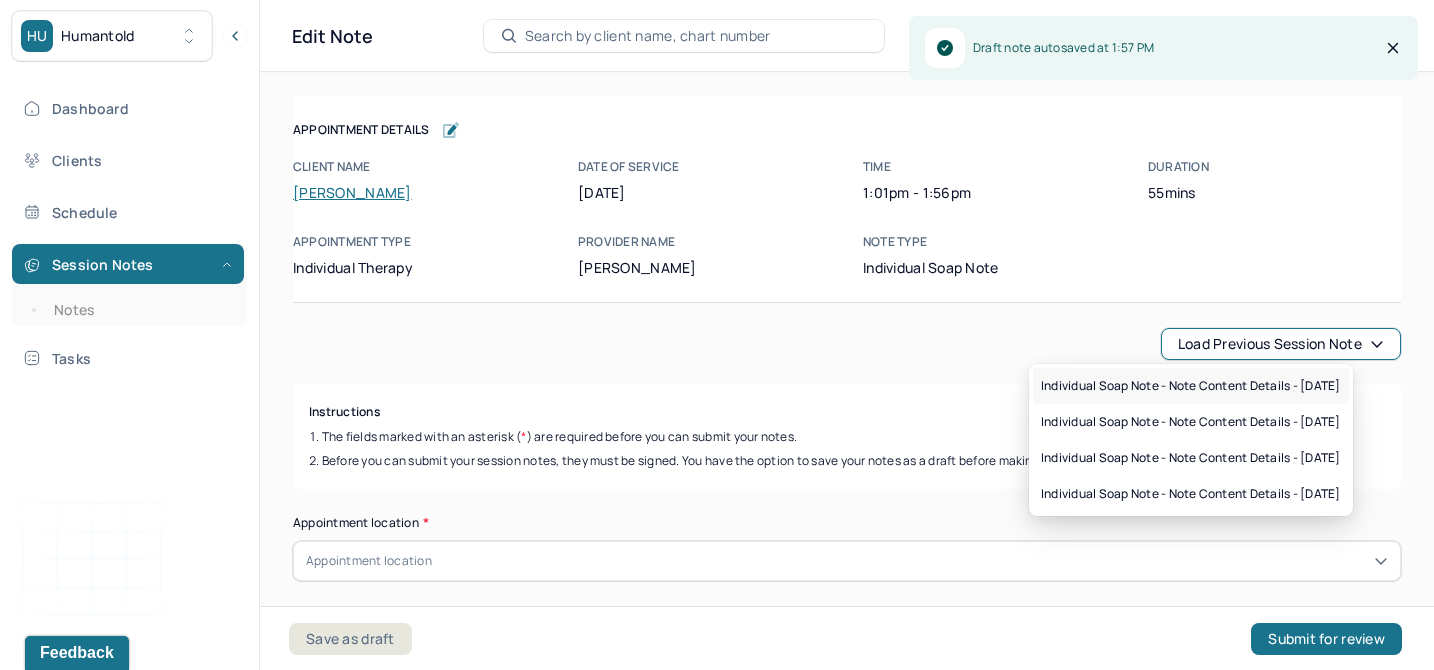 click on "Individual soap note   - Note content Details -   [DATE]" at bounding box center (1191, 386) 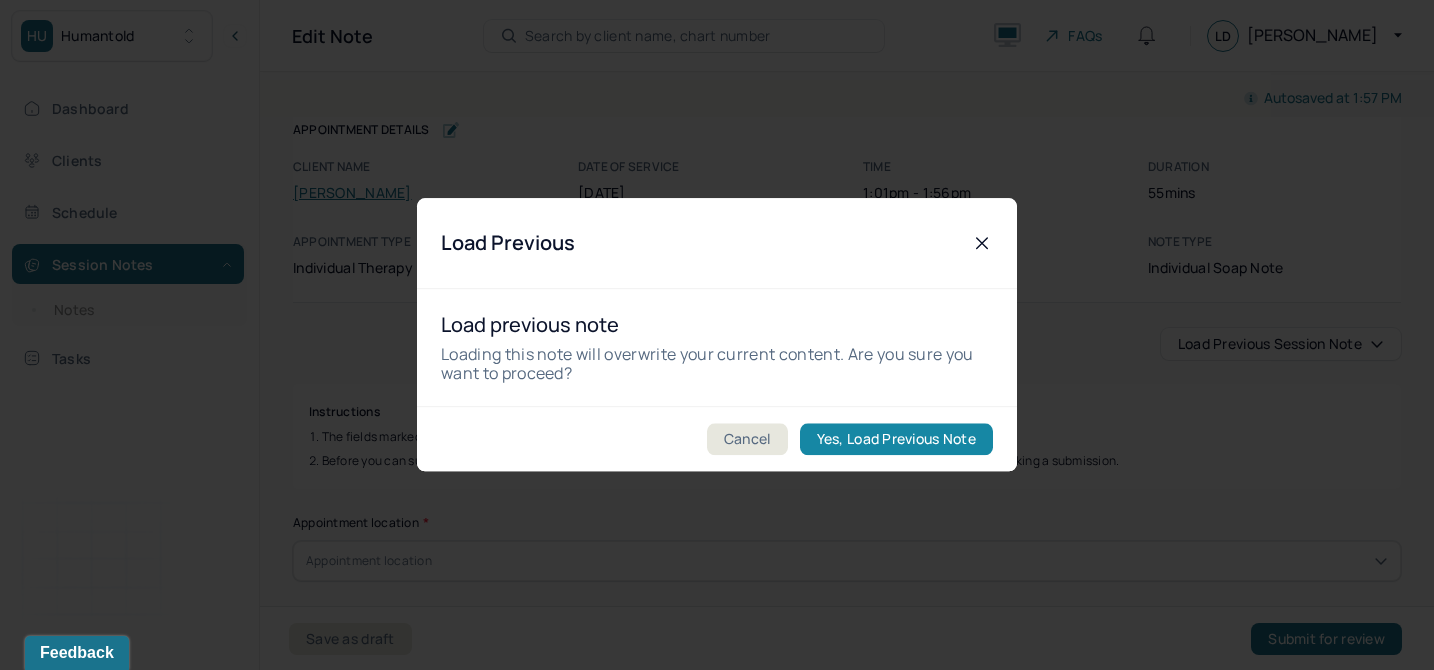 click on "Yes, Load Previous Note" at bounding box center [896, 440] 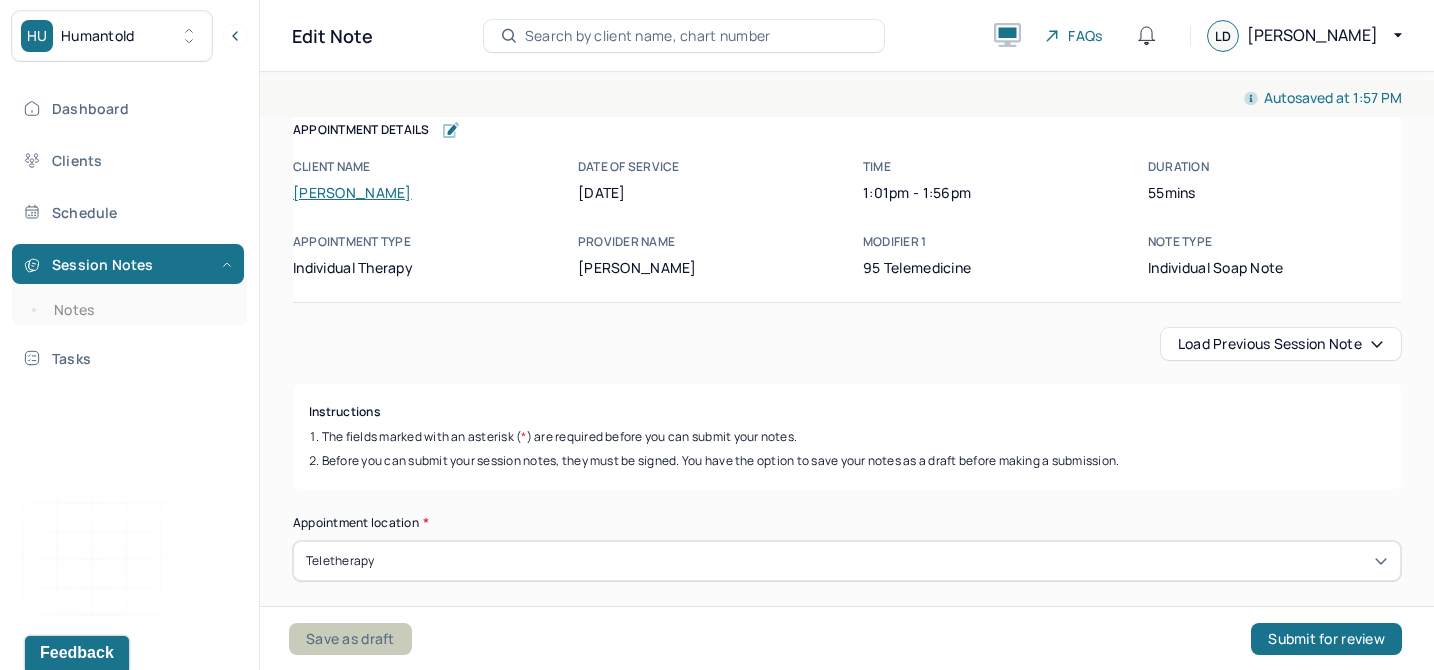 click on "Save as draft" at bounding box center (350, 639) 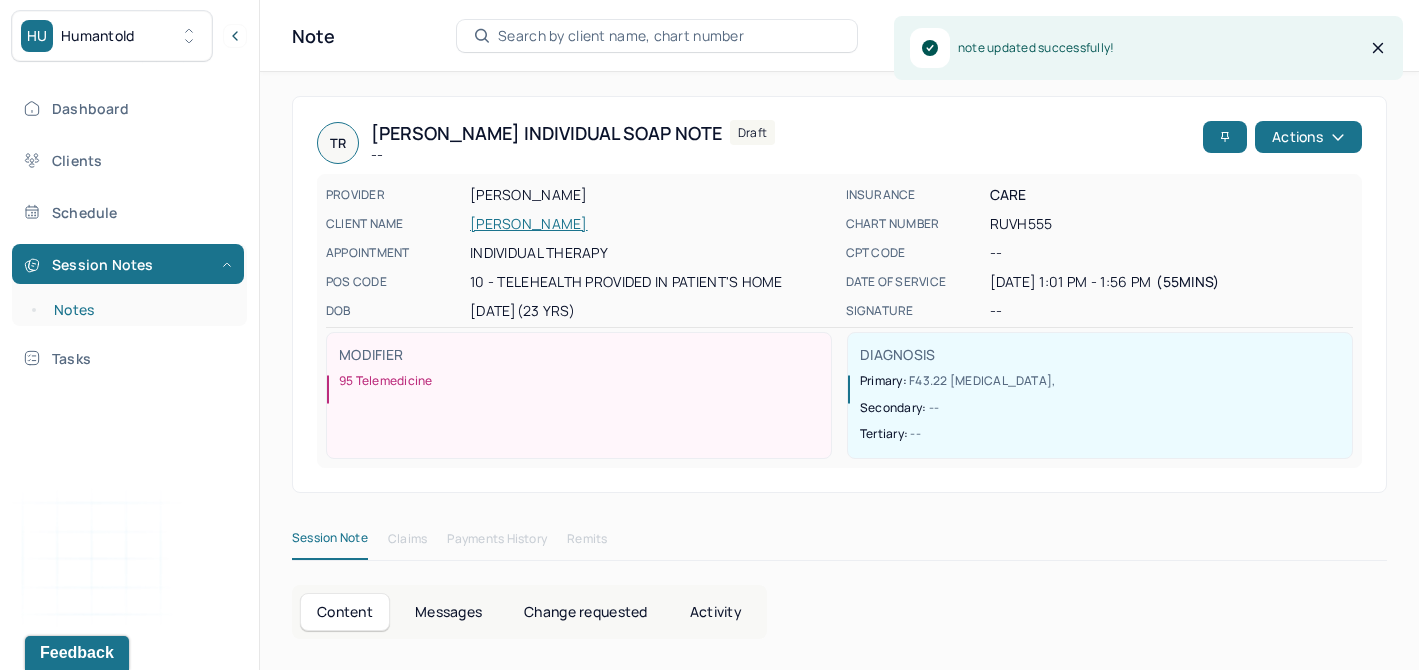 click on "Notes" at bounding box center [139, 310] 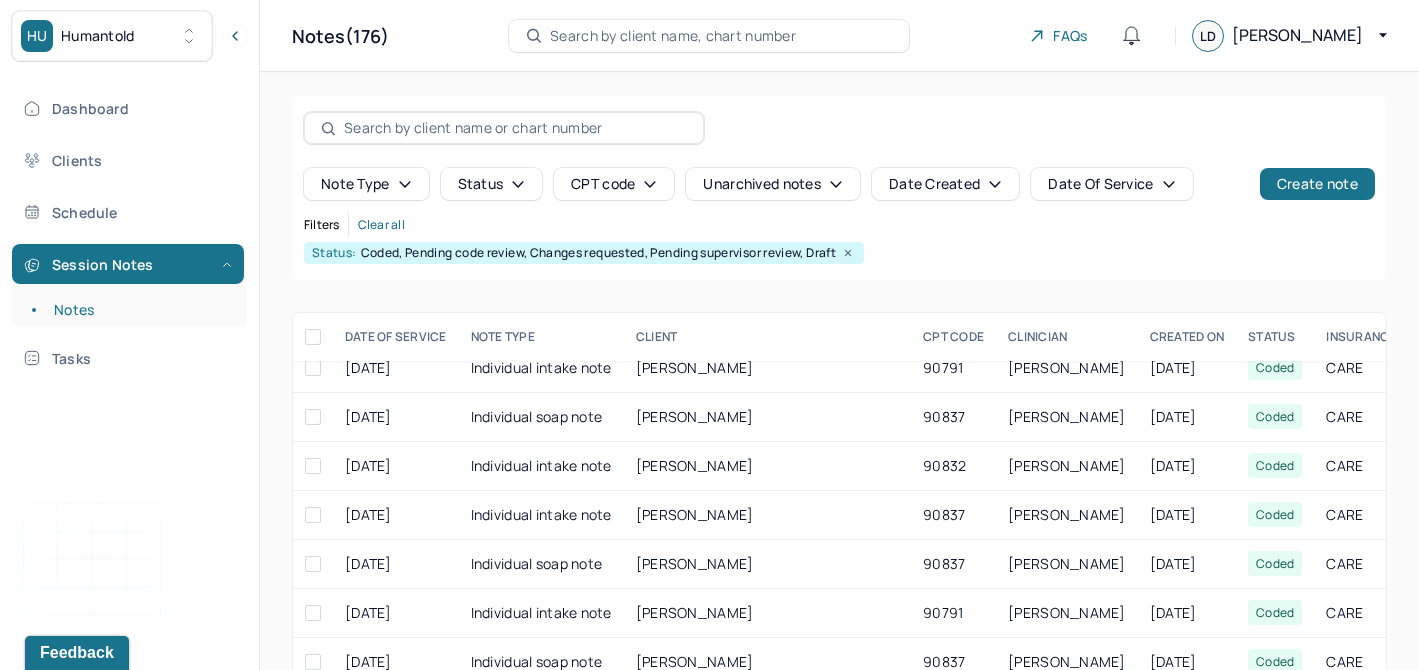 scroll, scrollTop: 3299, scrollLeft: 0, axis: vertical 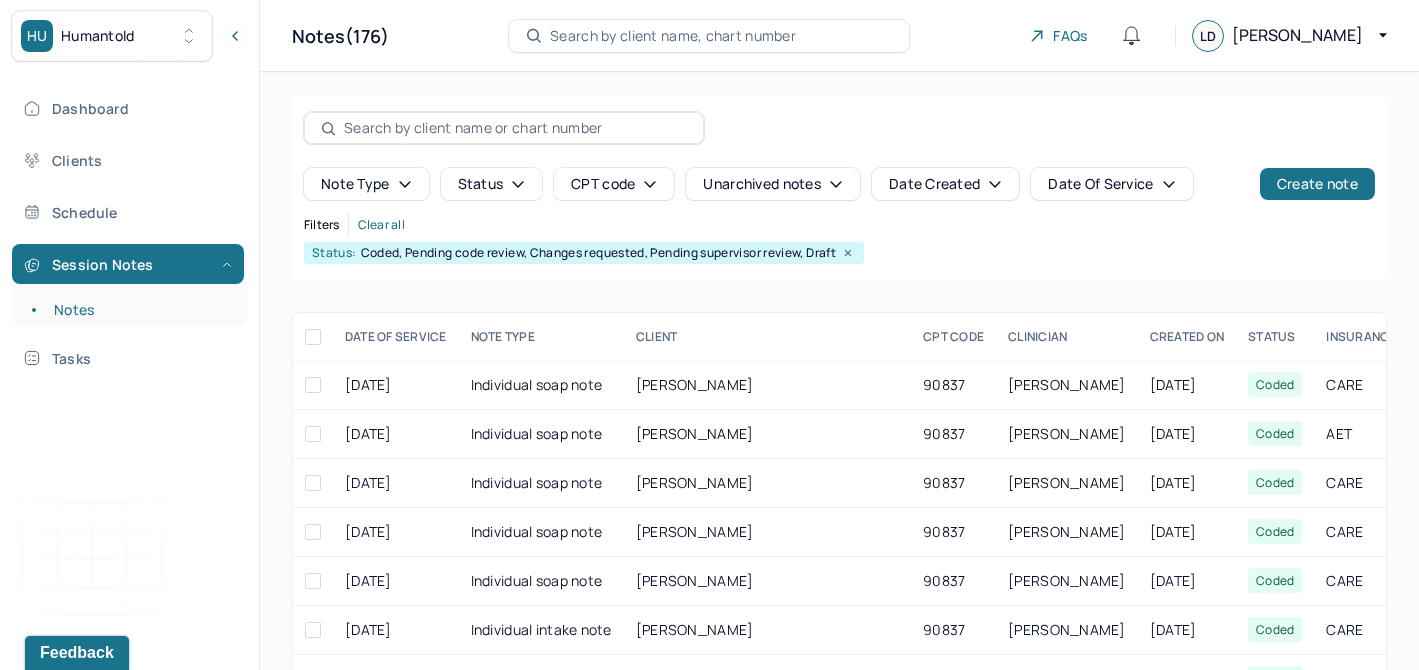 click on "Clear all" at bounding box center [381, 225] 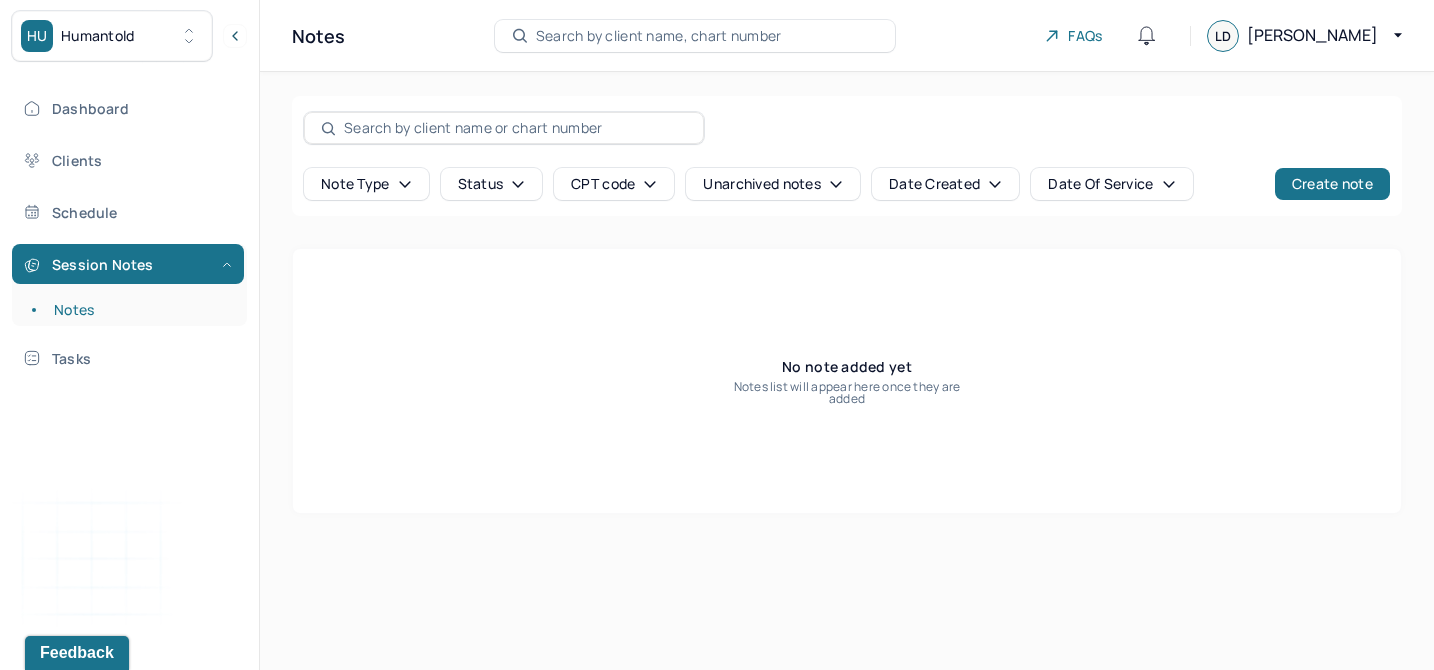 click on "Status" at bounding box center [492, 184] 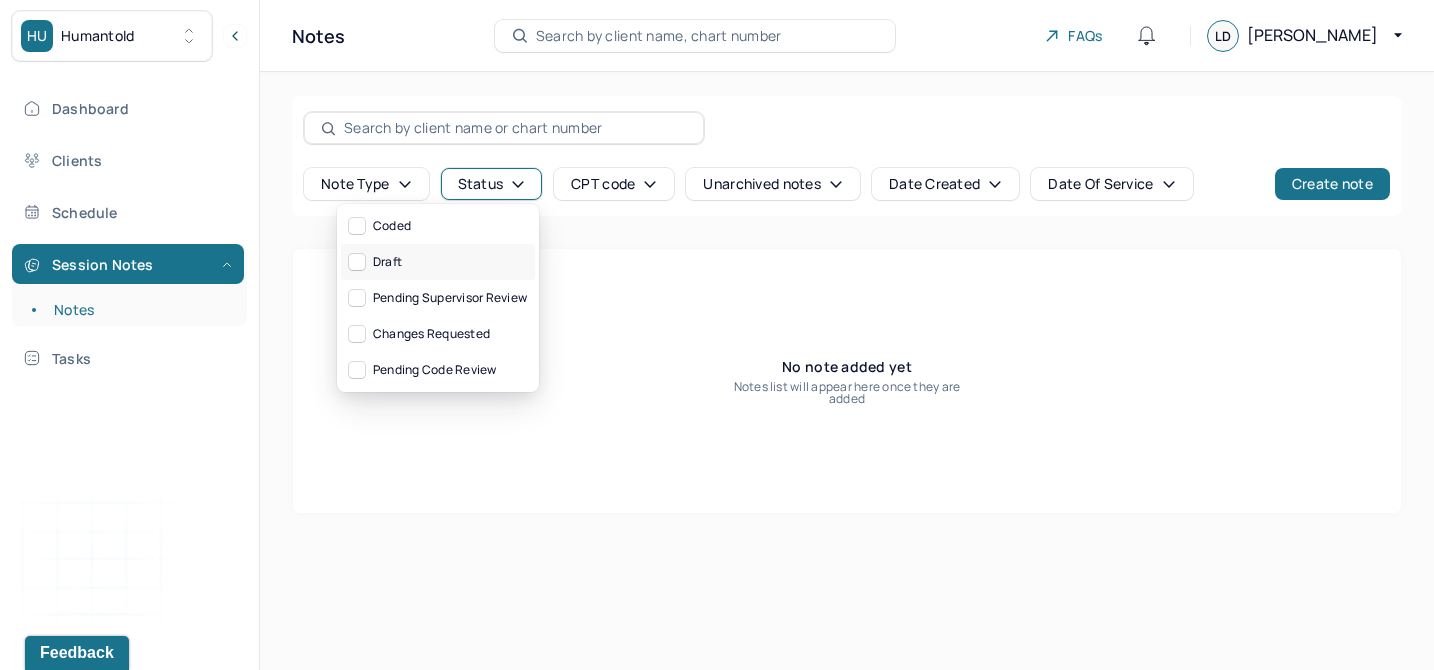 click on "Draft" at bounding box center [438, 262] 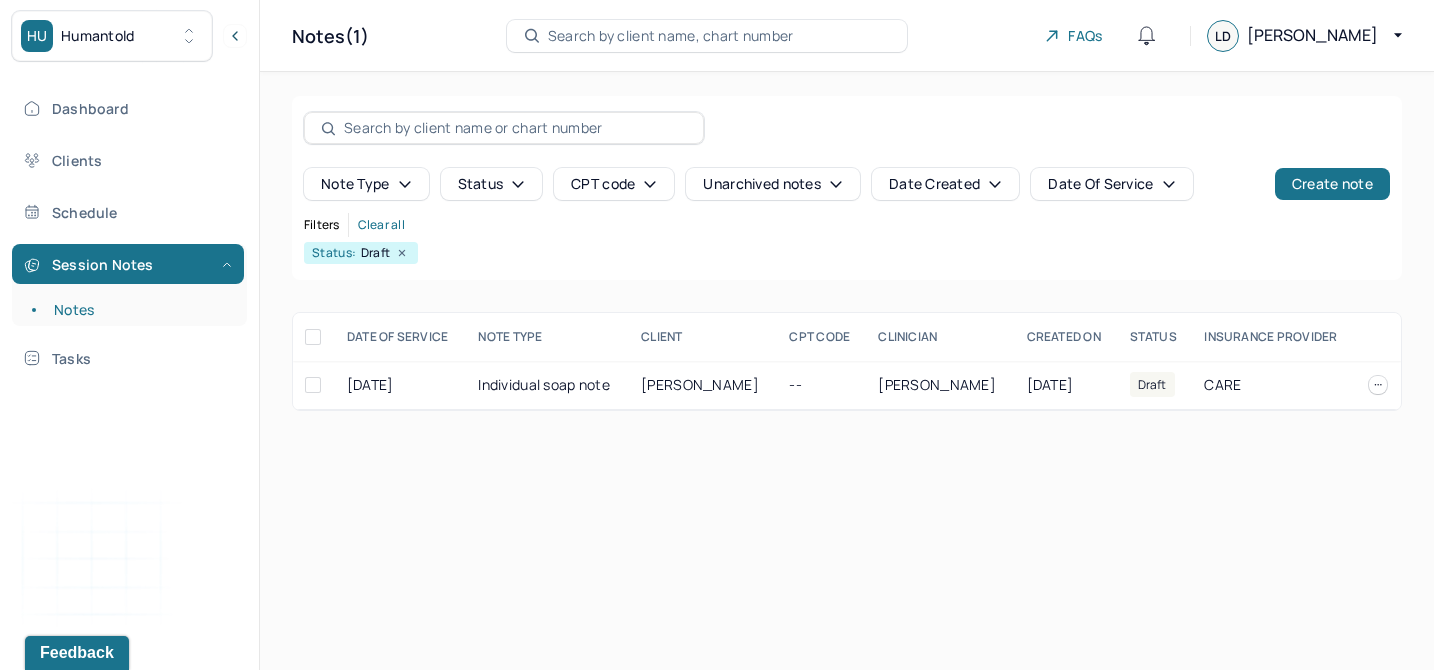 click on "Filters   Clear all" at bounding box center [847, 225] 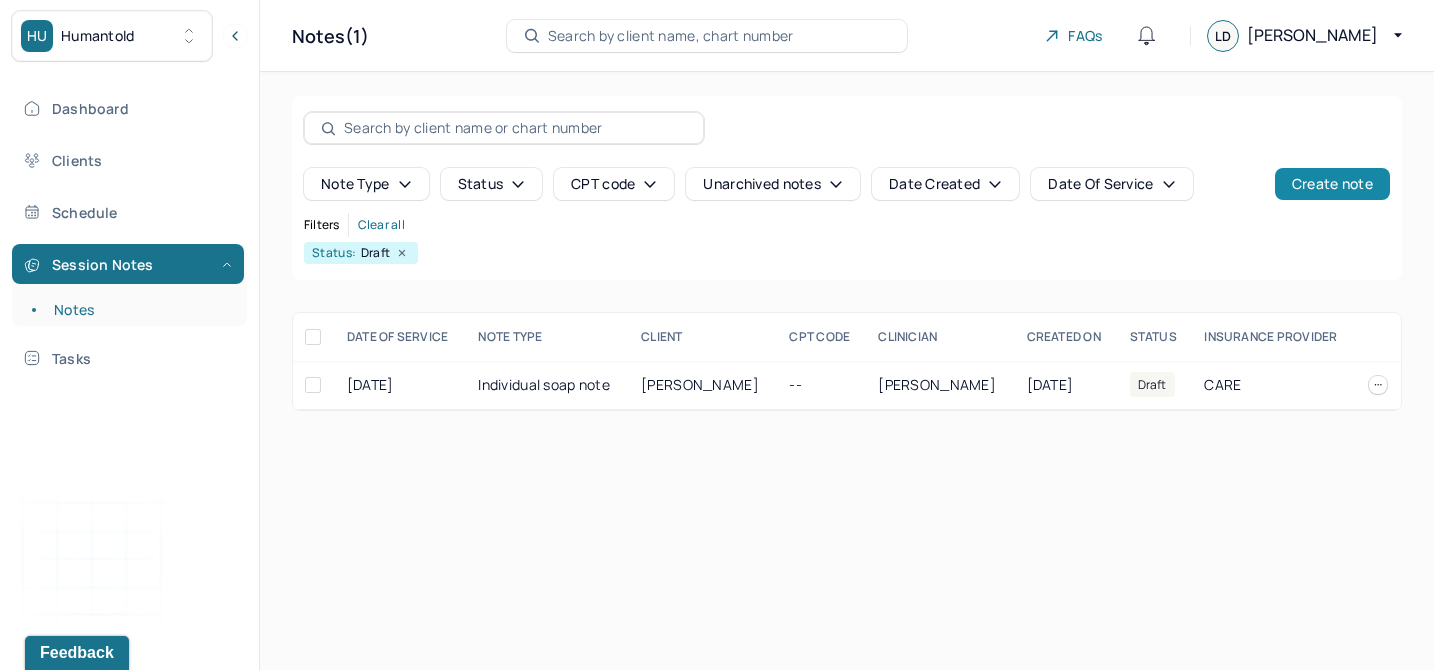 click on "Create note" at bounding box center [1332, 184] 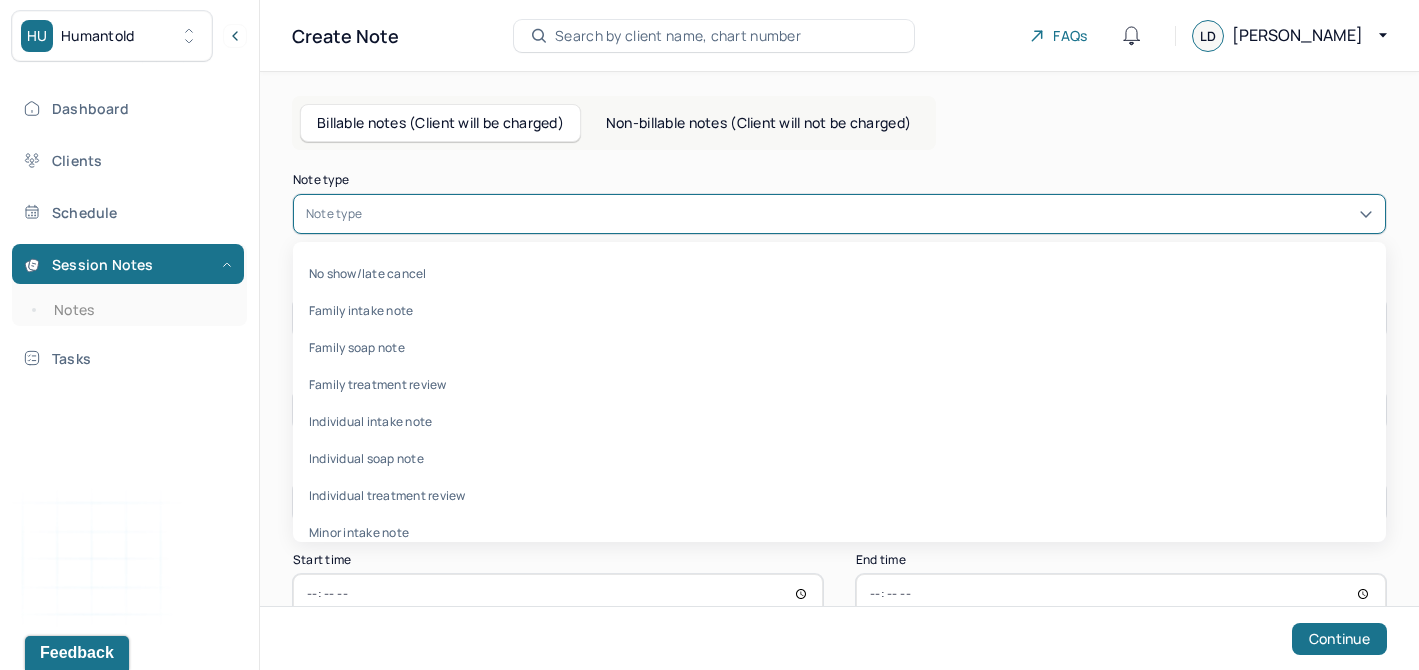 click at bounding box center [869, 214] 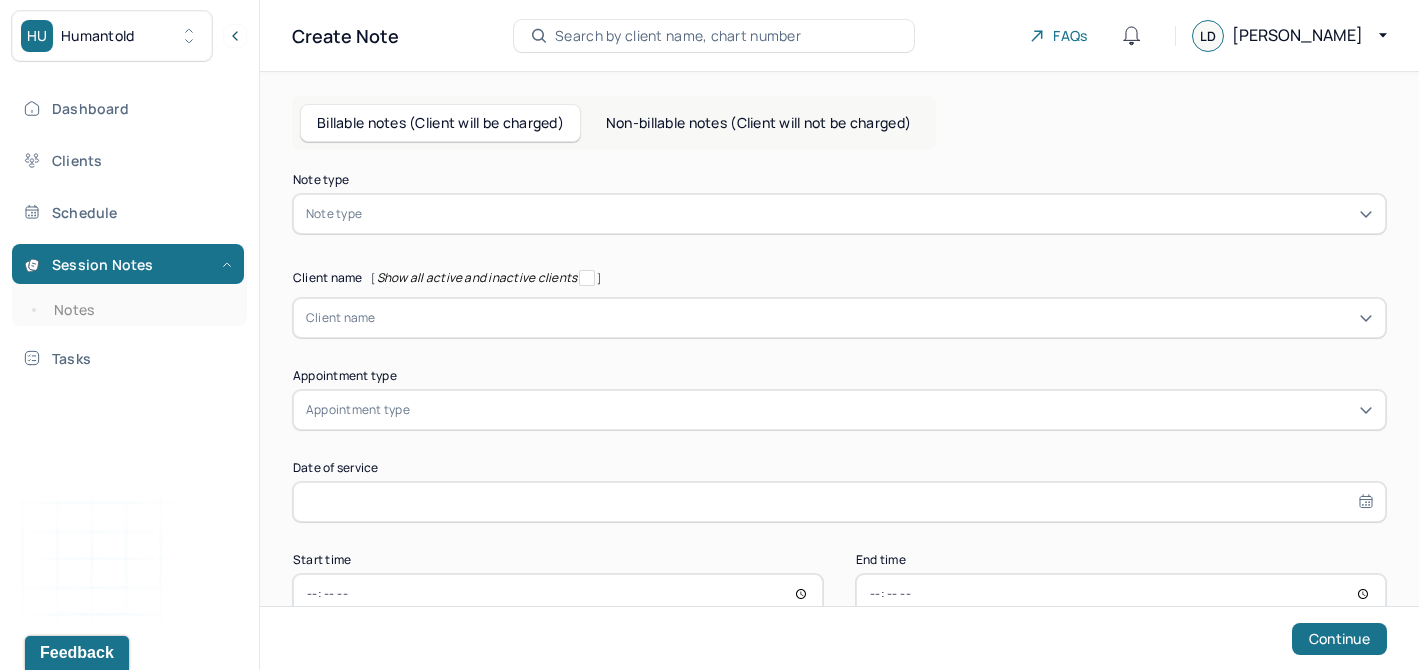 click on "Non-billable notes (Client will not be charged)" at bounding box center [758, 123] 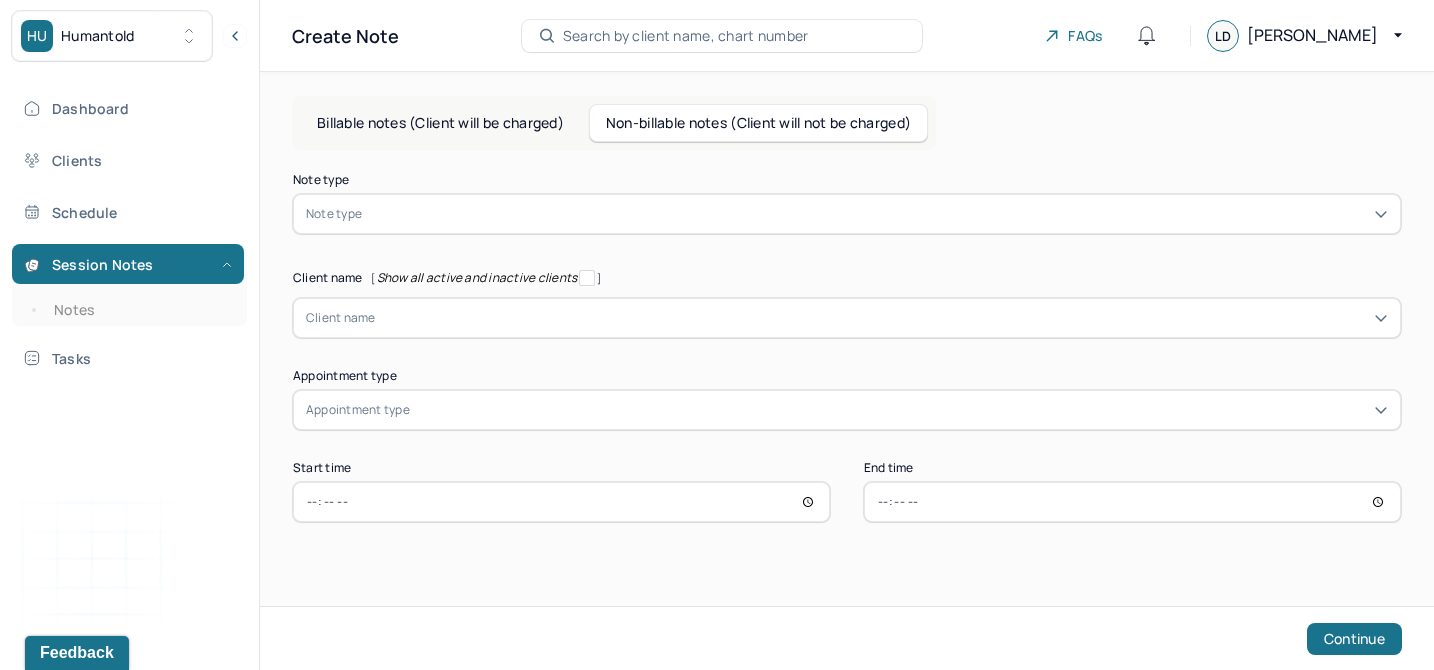 click at bounding box center (877, 214) 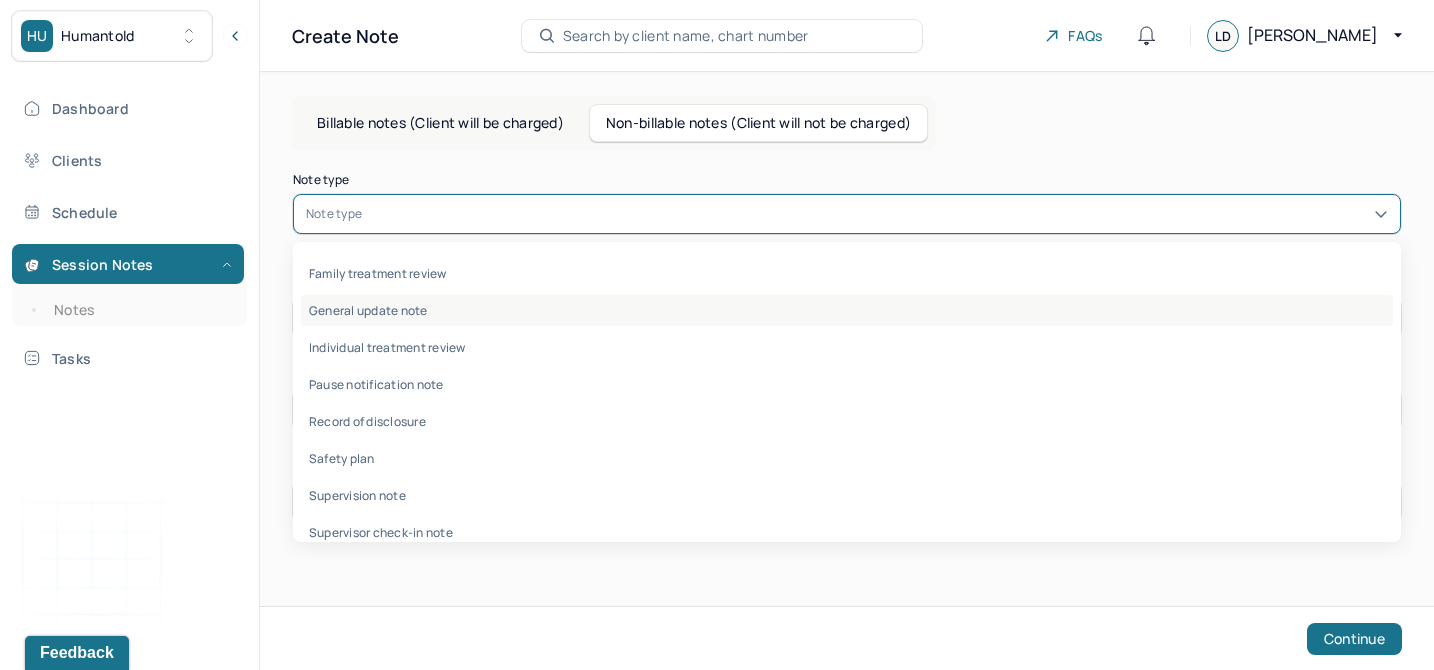 click on "General update note" at bounding box center (847, 310) 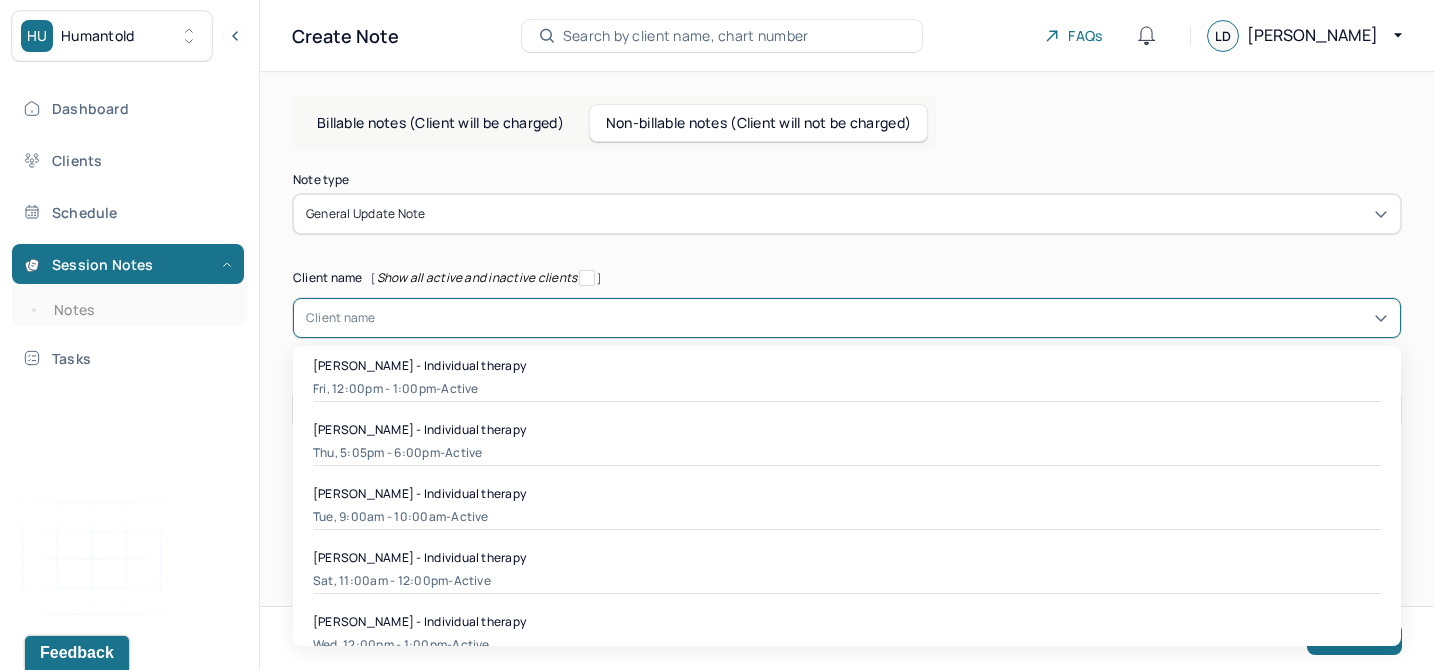 click at bounding box center (882, 318) 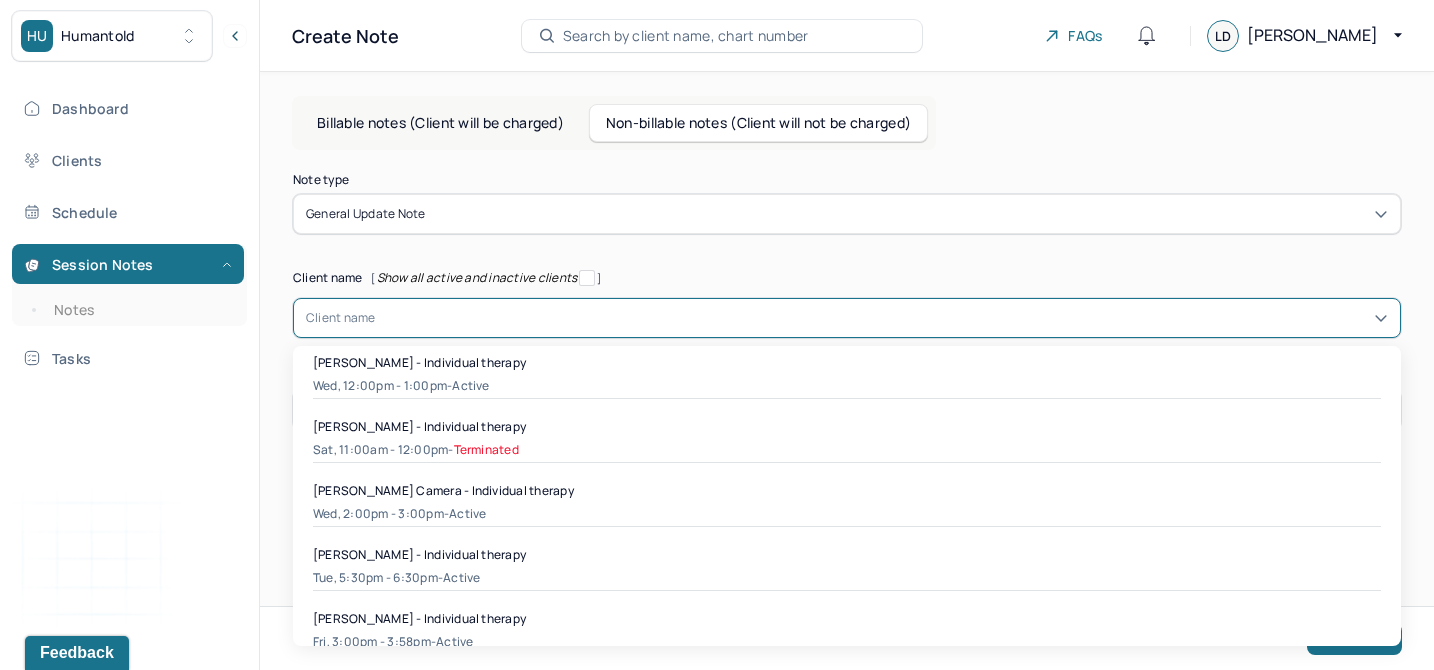 scroll, scrollTop: 790, scrollLeft: 0, axis: vertical 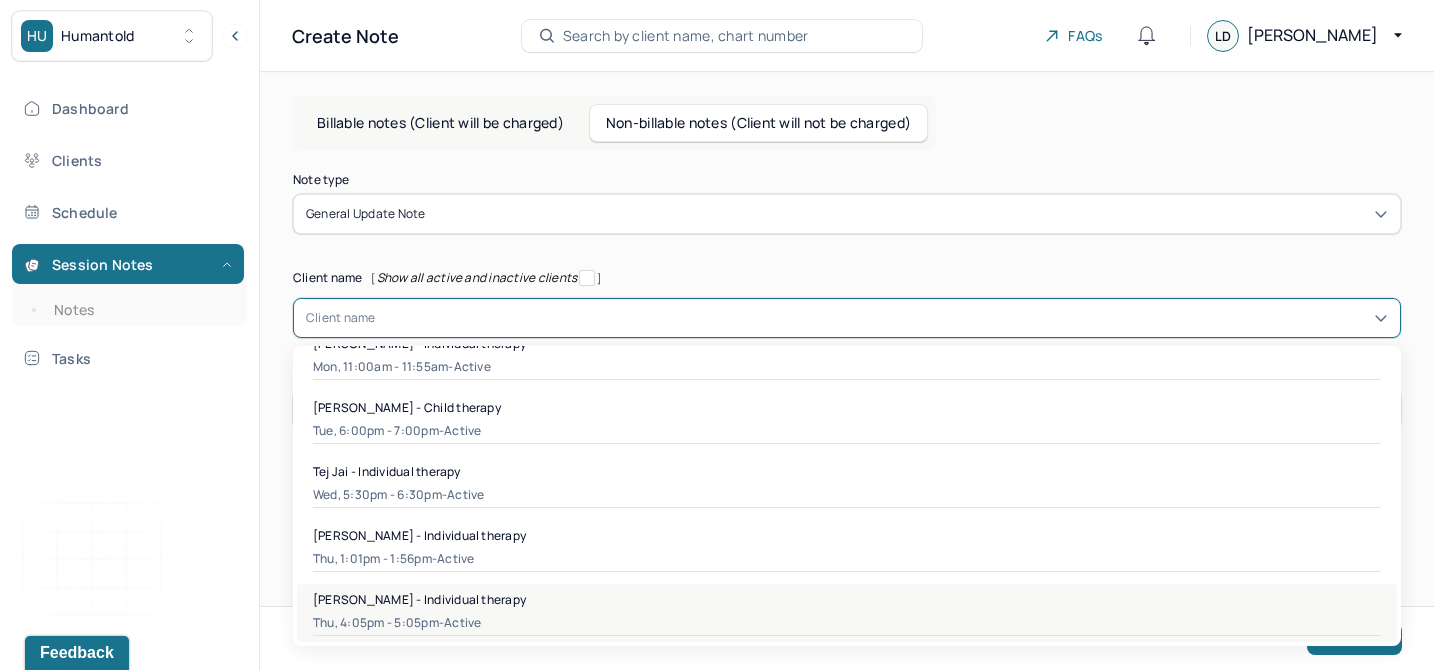 click on "[PERSON_NAME] - Individual therapy Thu, 4:05pm - 5:05pm  -  active" at bounding box center [847, 613] 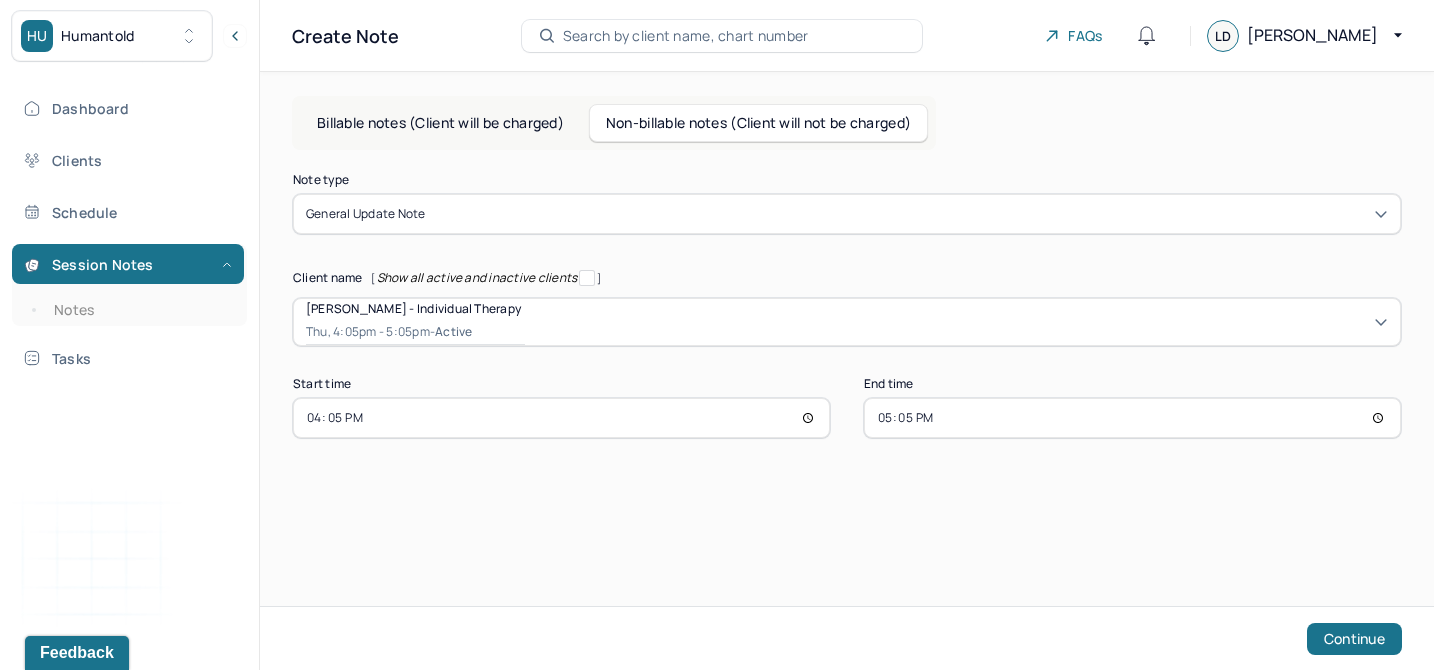 click on "16:05" at bounding box center (561, 418) 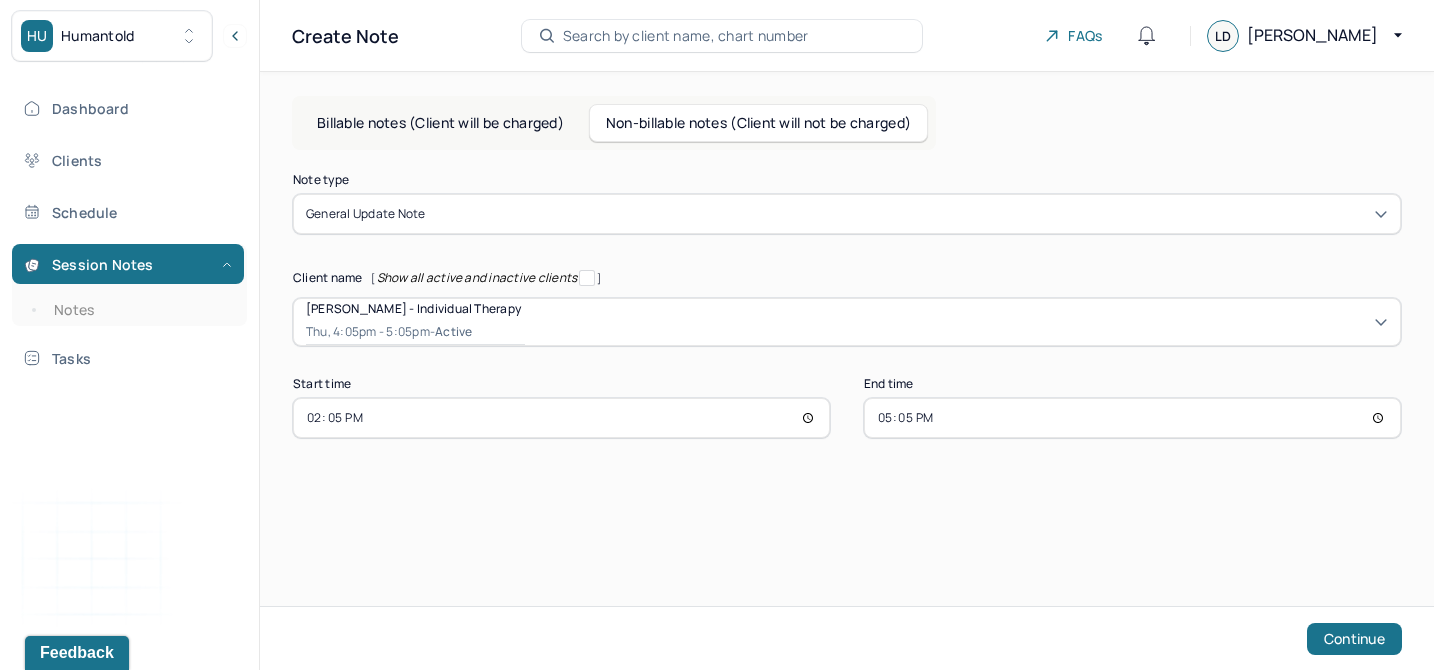 click on "17:05" at bounding box center [1132, 418] 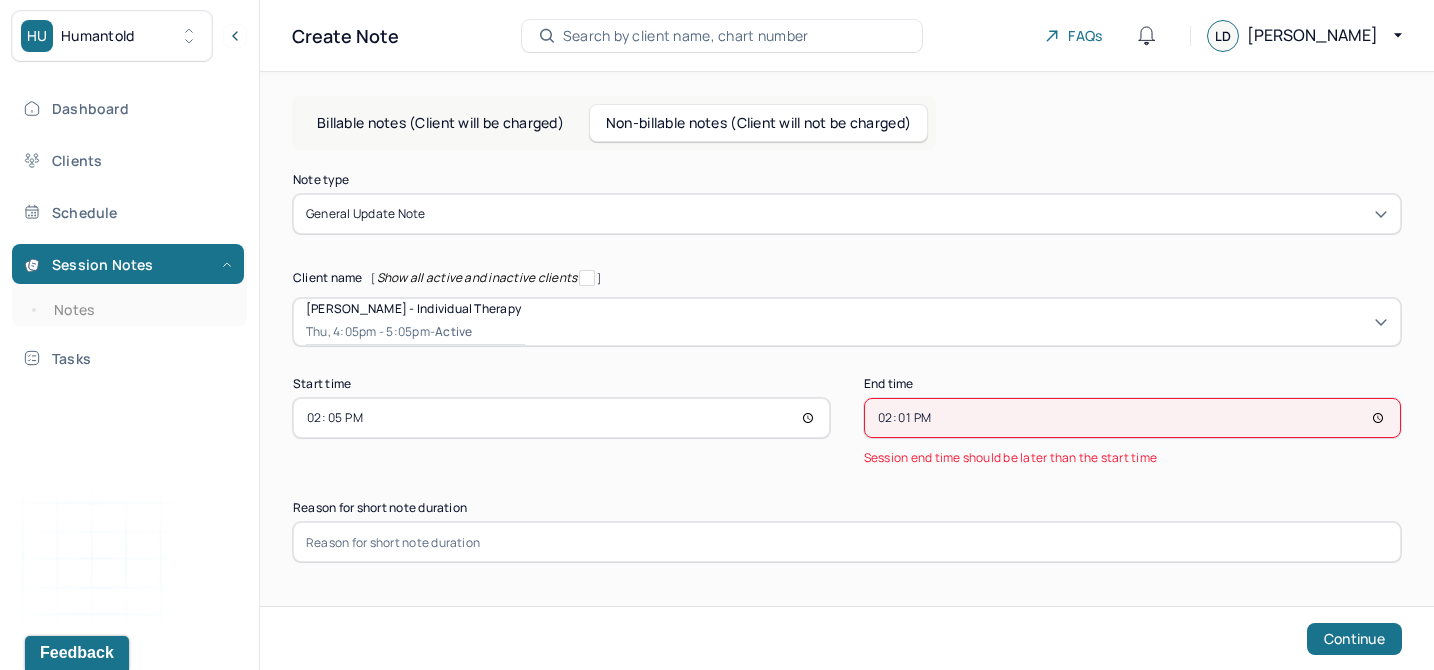 type on "14:17" 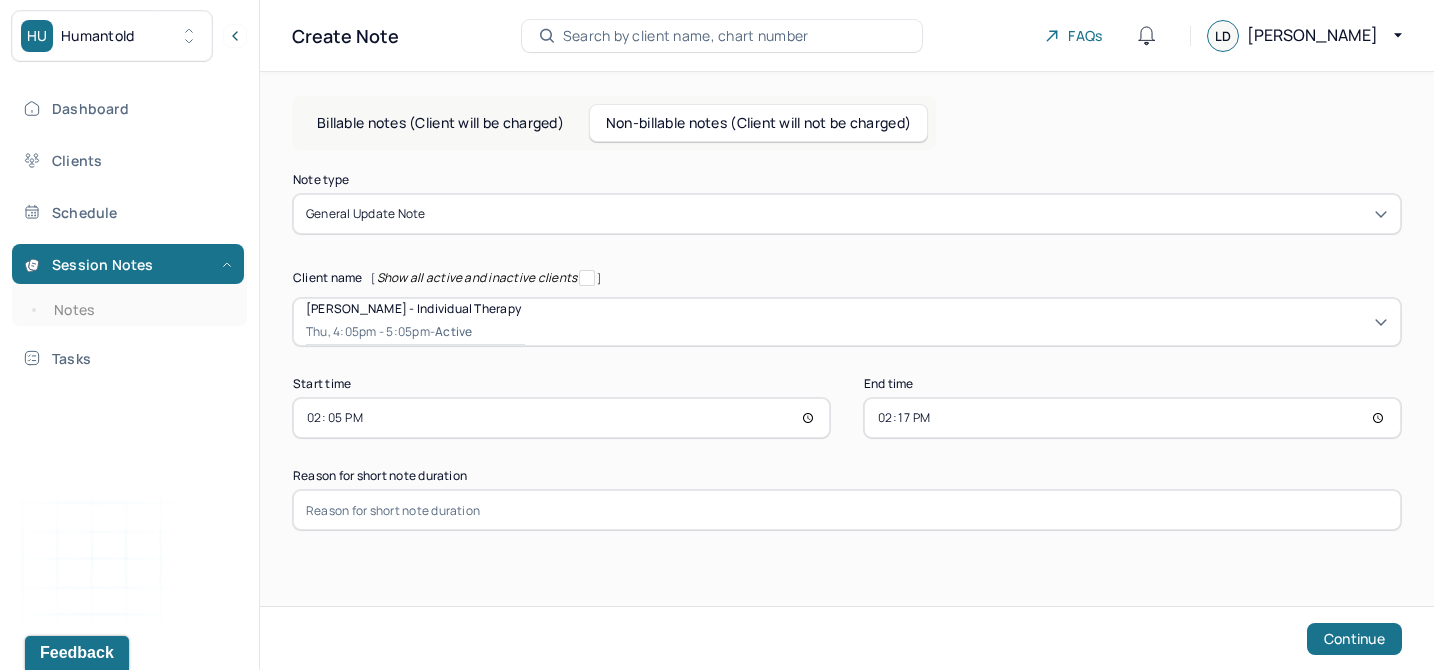 click at bounding box center [847, 510] 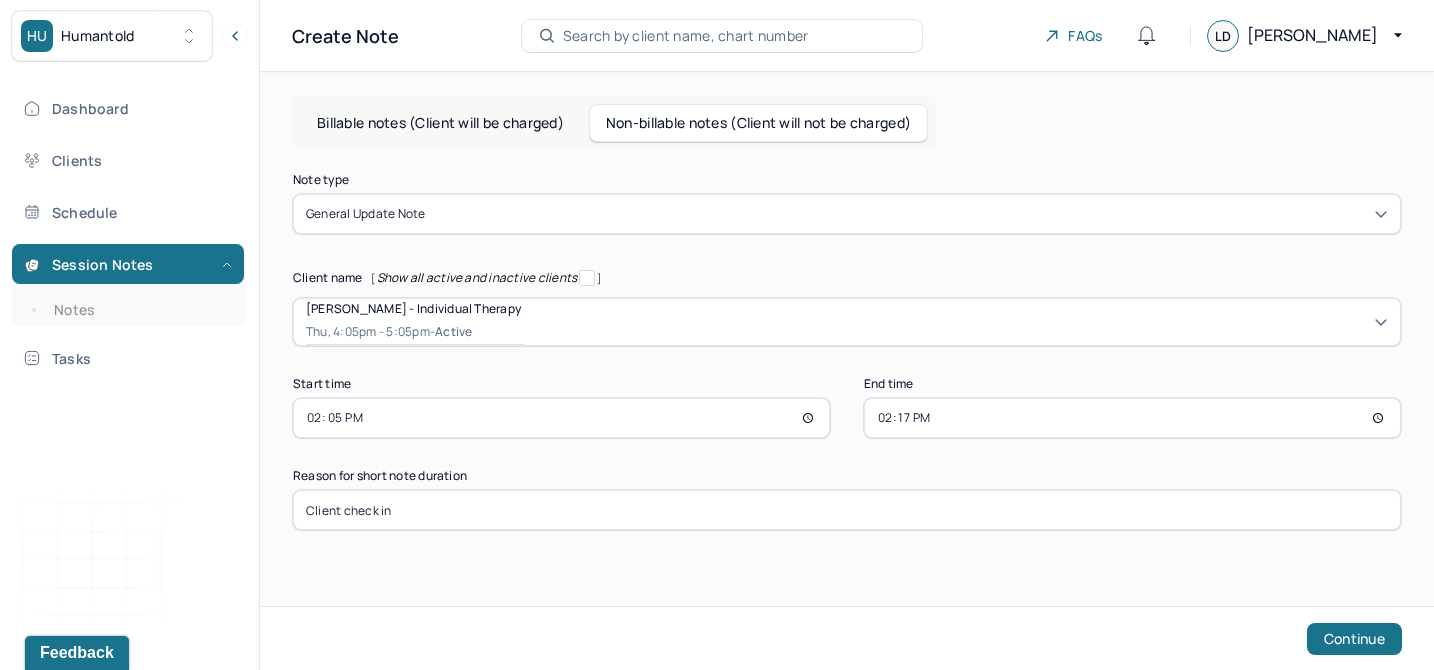 type on "Client check in" 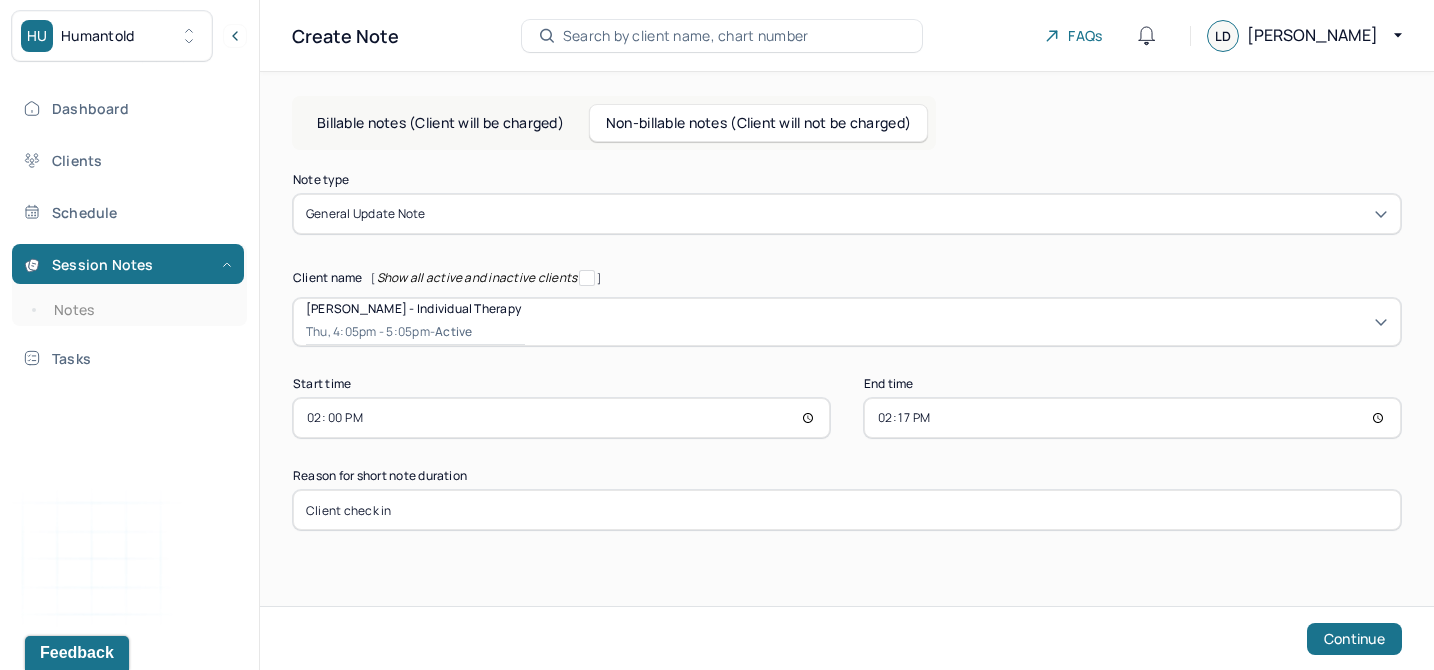 click on "Reason for short note duration" at bounding box center (847, 476) 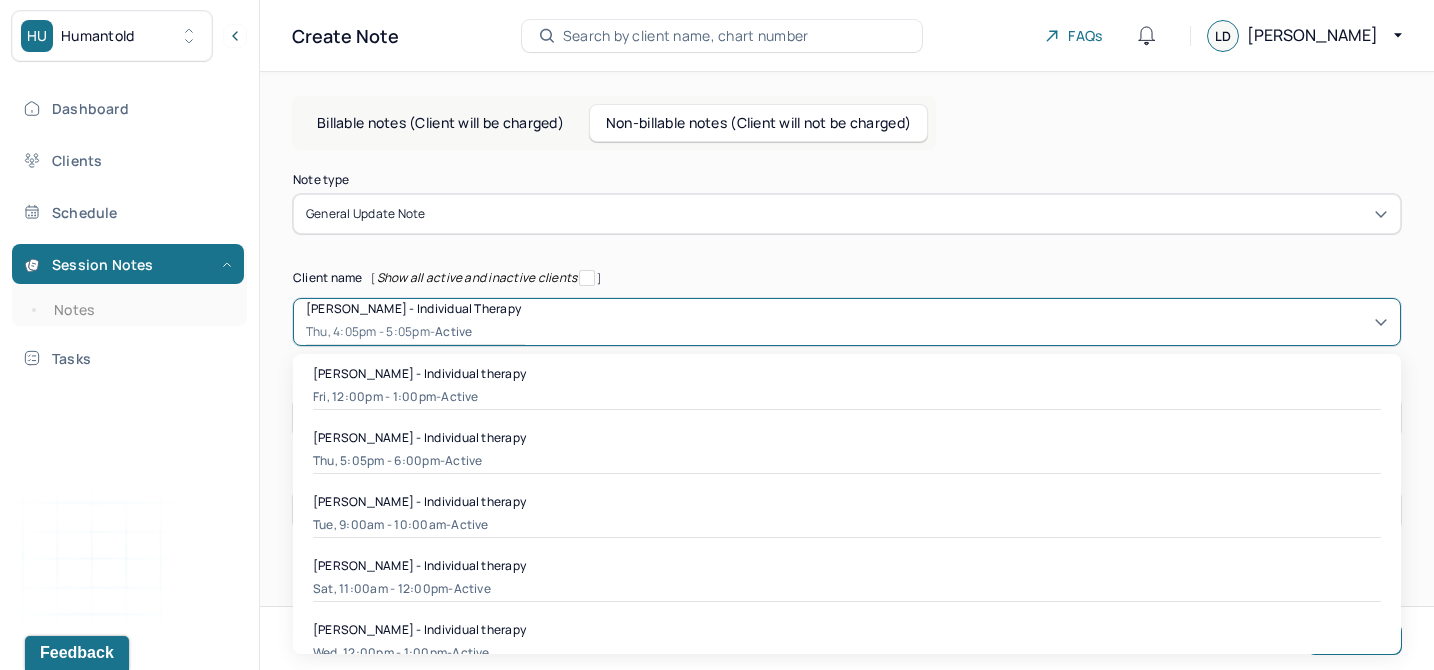 click at bounding box center [956, 322] 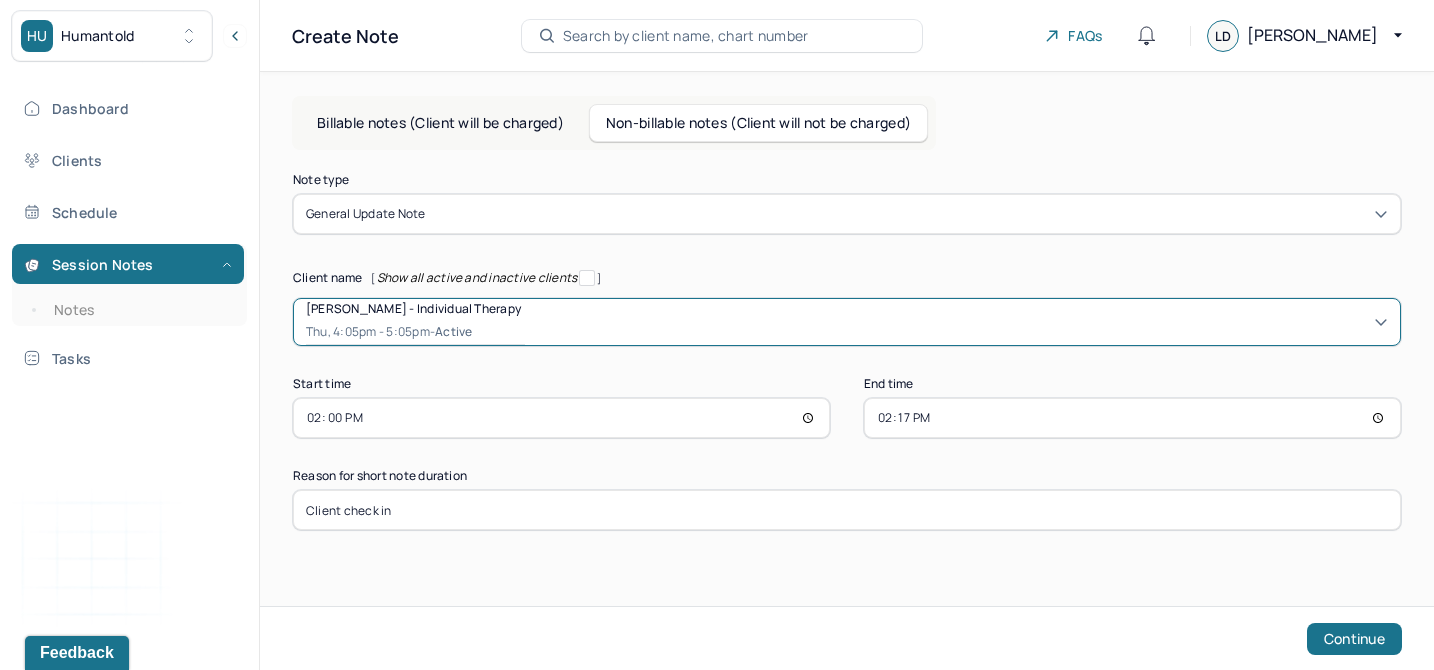 click on "Start time" at bounding box center (561, 384) 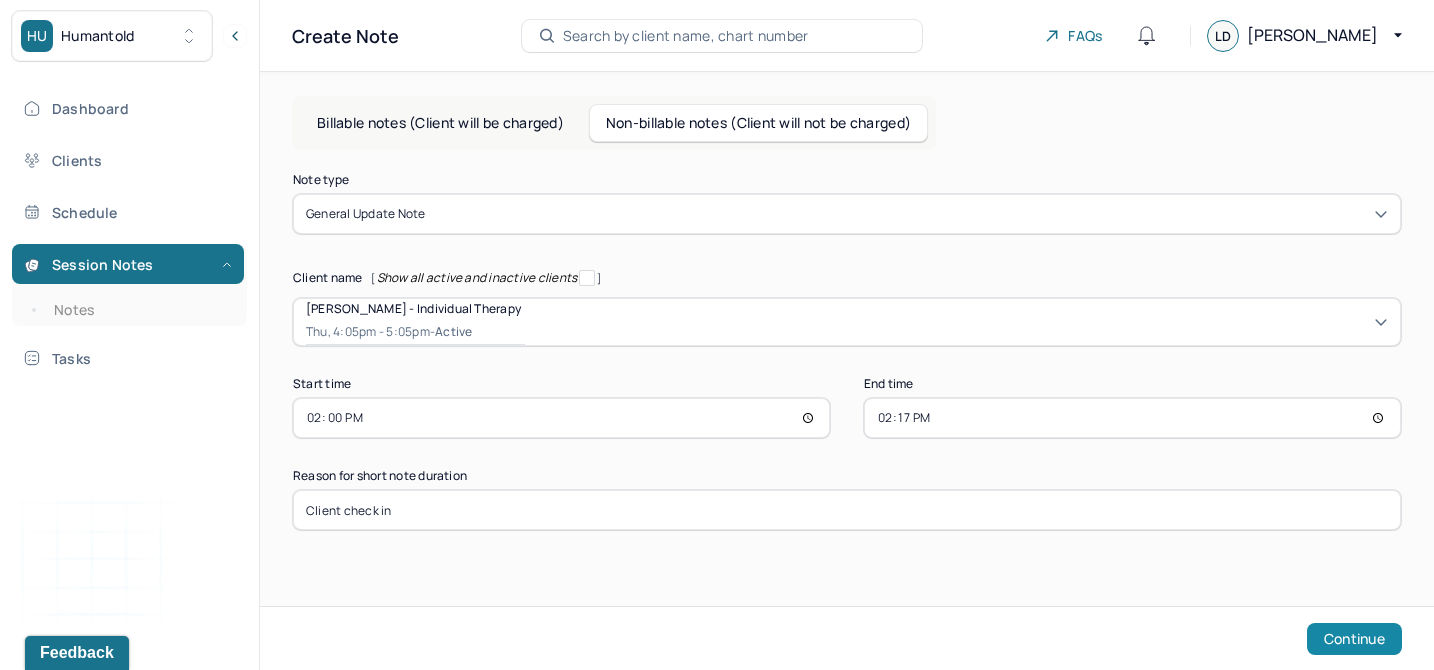 click on "Continue" at bounding box center (1354, 639) 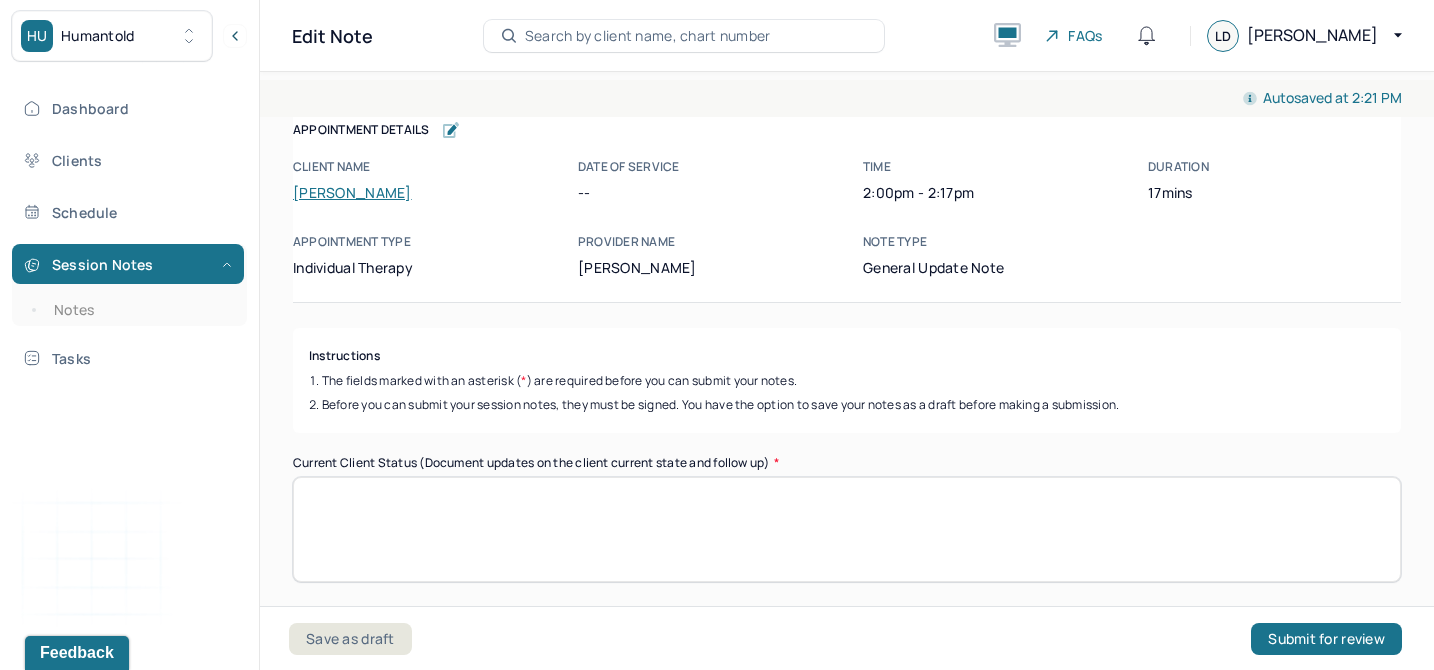 click on "--" at bounding box center (704, 192) 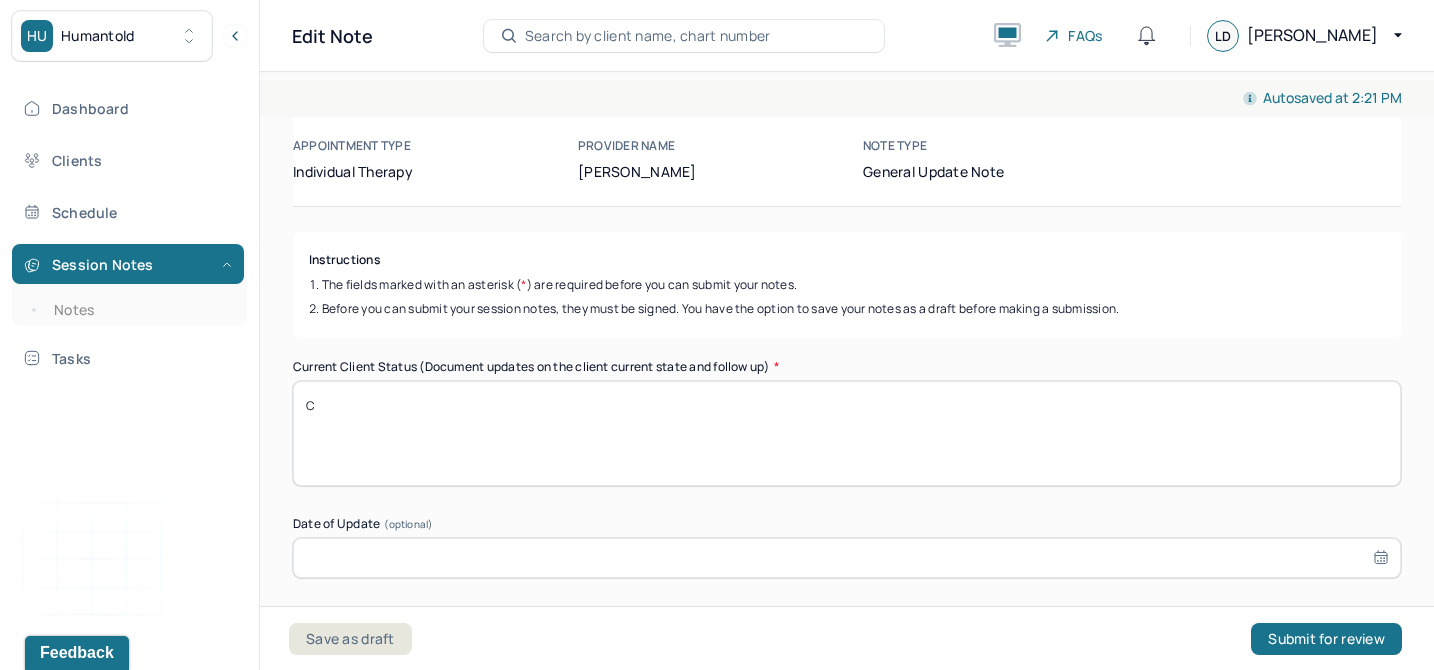 scroll, scrollTop: 99, scrollLeft: 0, axis: vertical 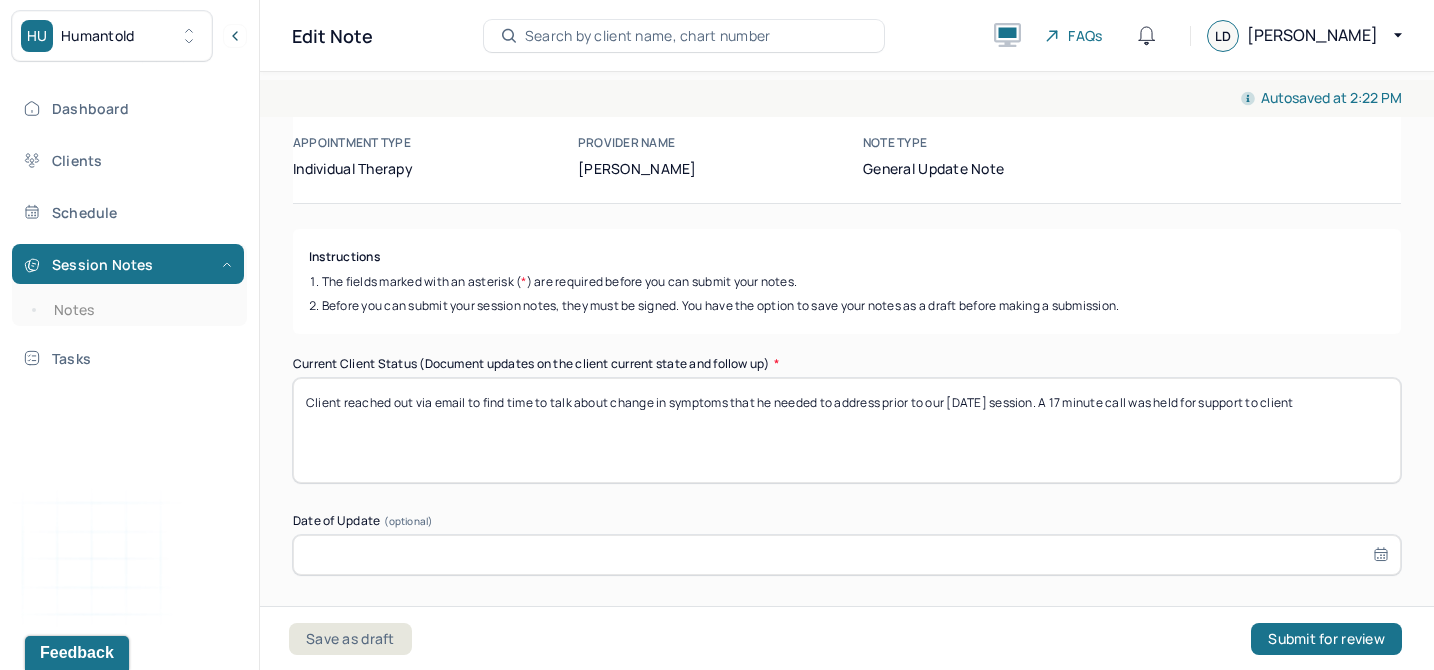 click on "Client reached out via email to find time to talk about change in symptoms that he needed to address prior to our [DATE] session. A 17 minute call was held for support to client" at bounding box center [847, 430] 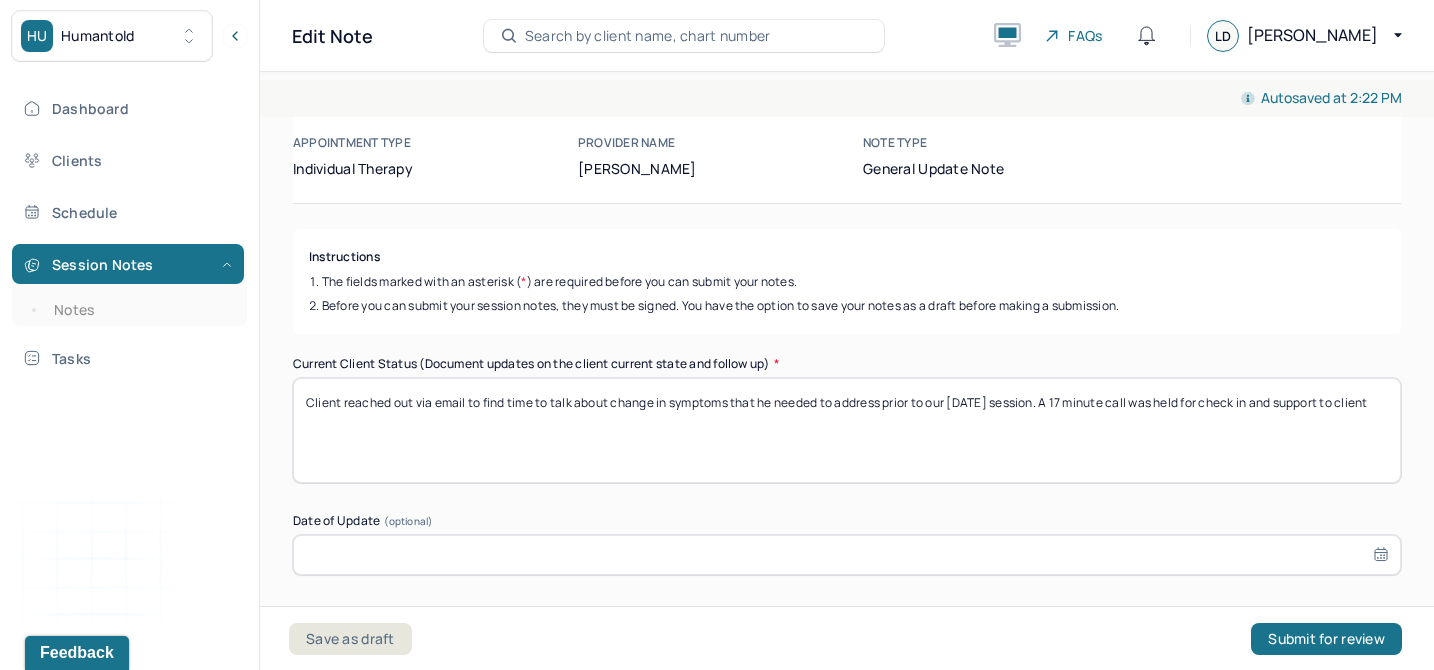 click on "Client reached out via email to find time to talk about change in symptoms that he needed to address prior to our [DATE] session. A 17 minute call was held for check in and support to client" at bounding box center (847, 430) 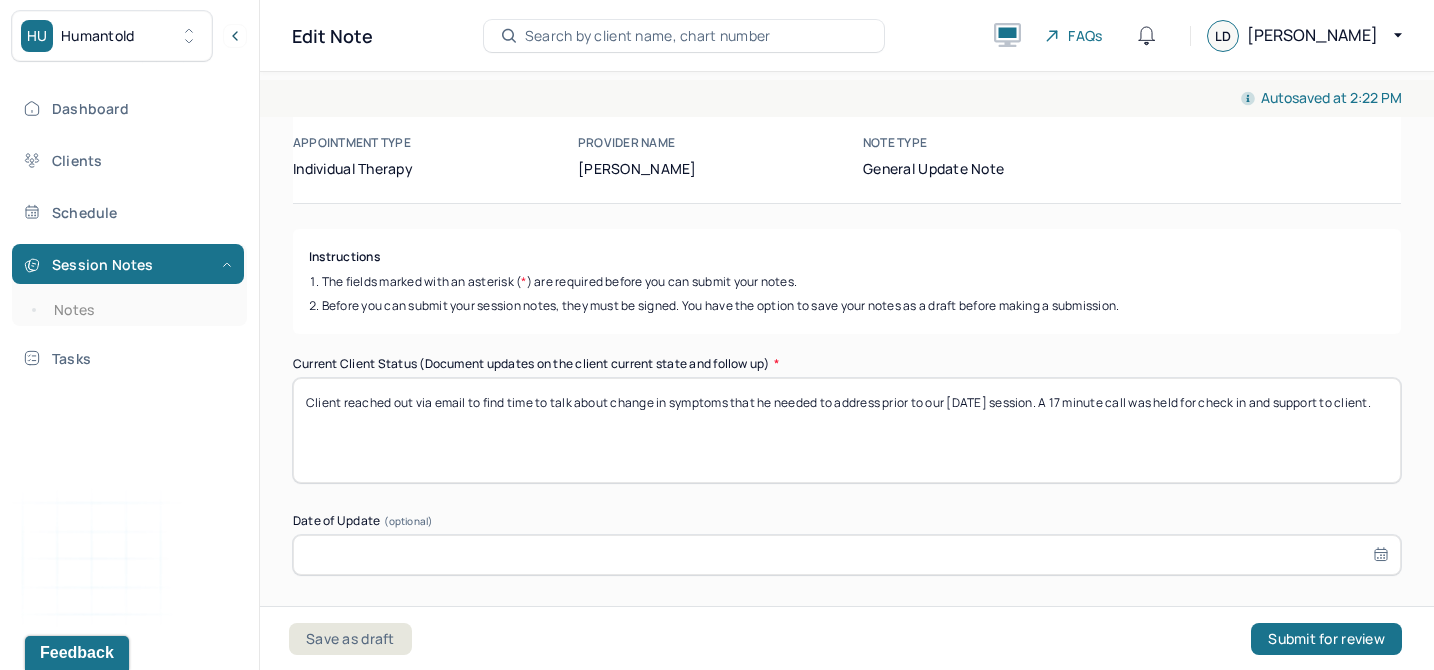 type on "Client reached out via email to find time to talk about change in symptoms that he needed to address prior to our [DATE] session. A 17 minute call was held for check in and support to client." 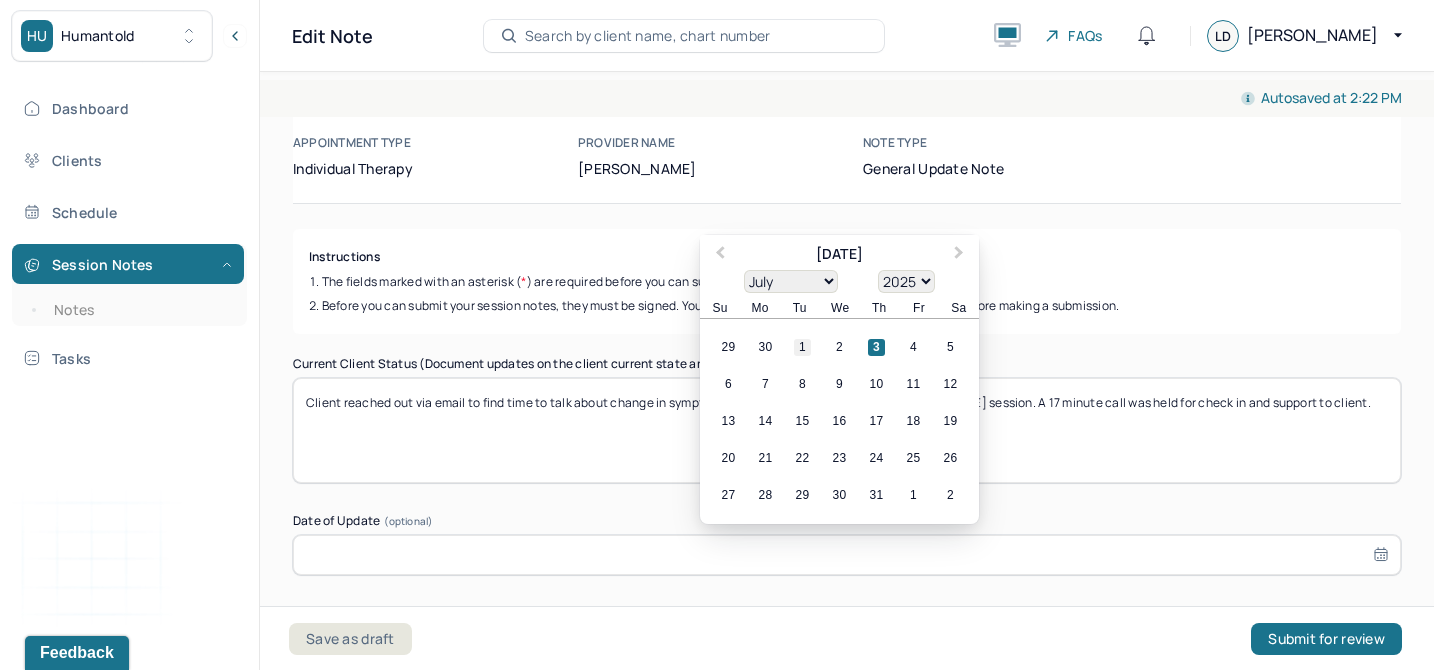 click on "1" at bounding box center [802, 347] 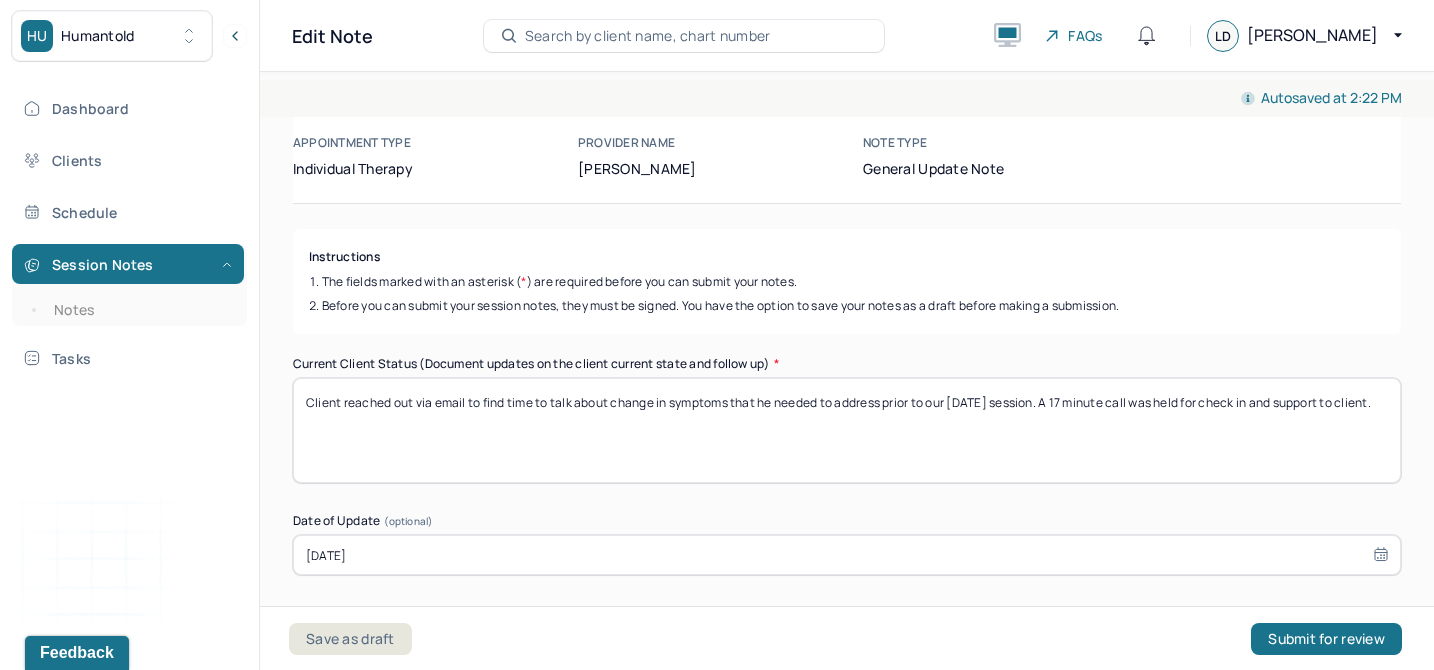 click on "Instructions The fields marked with an asterisk ( * ) are required before you can submit your notes. Before you can submit your session notes, they must be signed. You have the option to save your notes as a draft before making a submission. Current Client Status (Document updates on the client current state and follow up) * Client reached out via email to find time to talk about change in symptoms that he needed to address prior to our [DATE] session. A 17 minute call was held for check in and support to client. Date of Update (optional) [DATE] Sign note here Provider's Initials *   Save as draft     Submit for review" at bounding box center [847, 557] 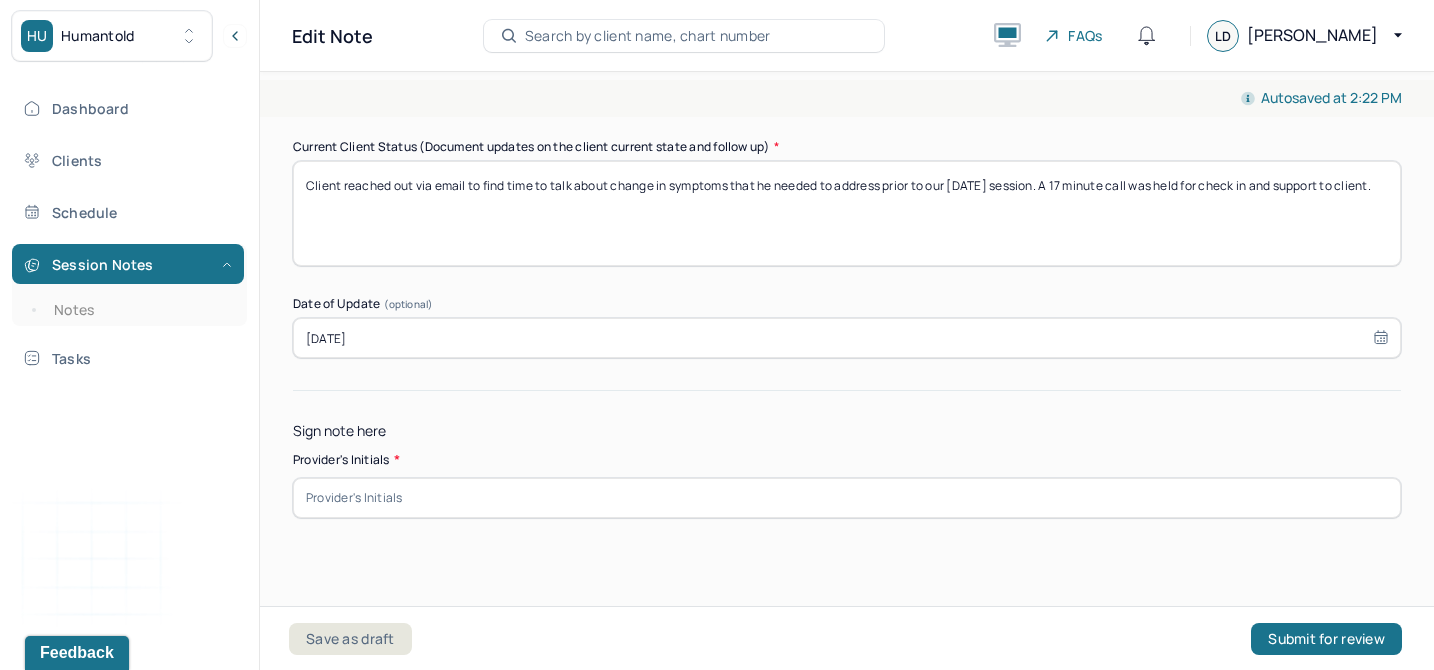 scroll, scrollTop: 346, scrollLeft: 0, axis: vertical 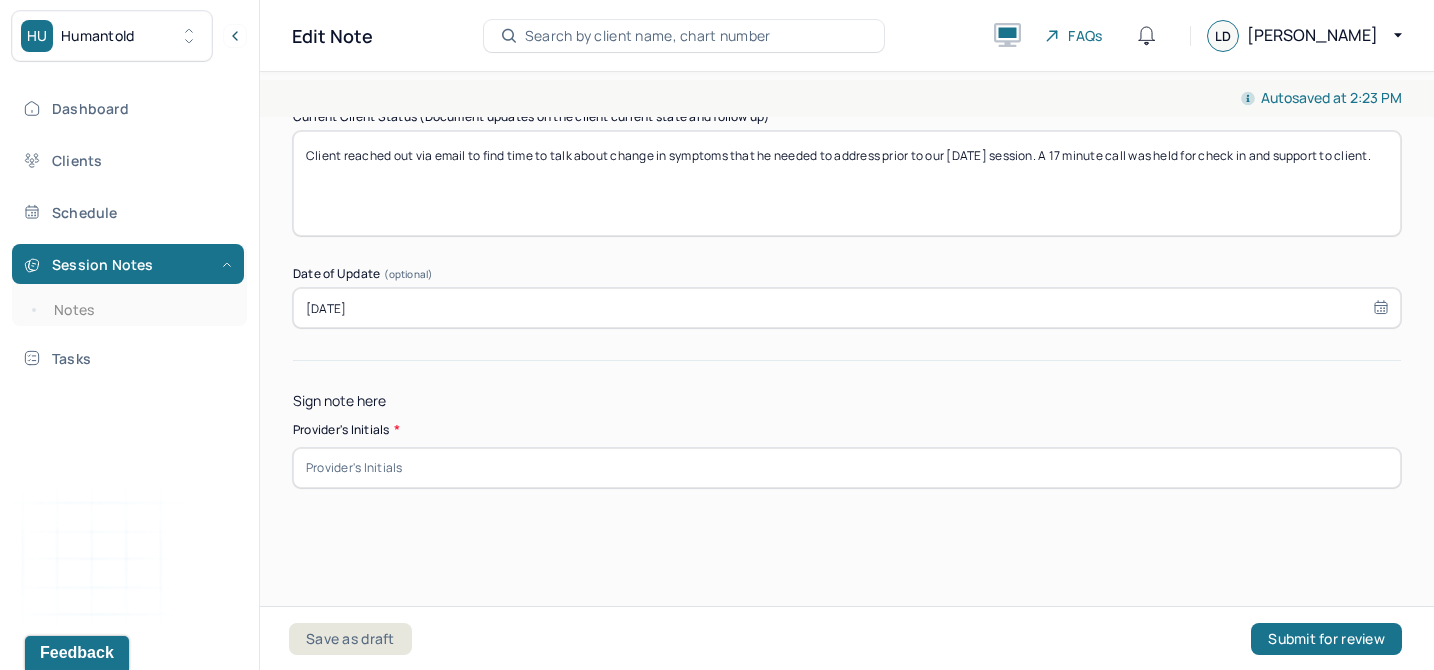 click at bounding box center [847, 468] 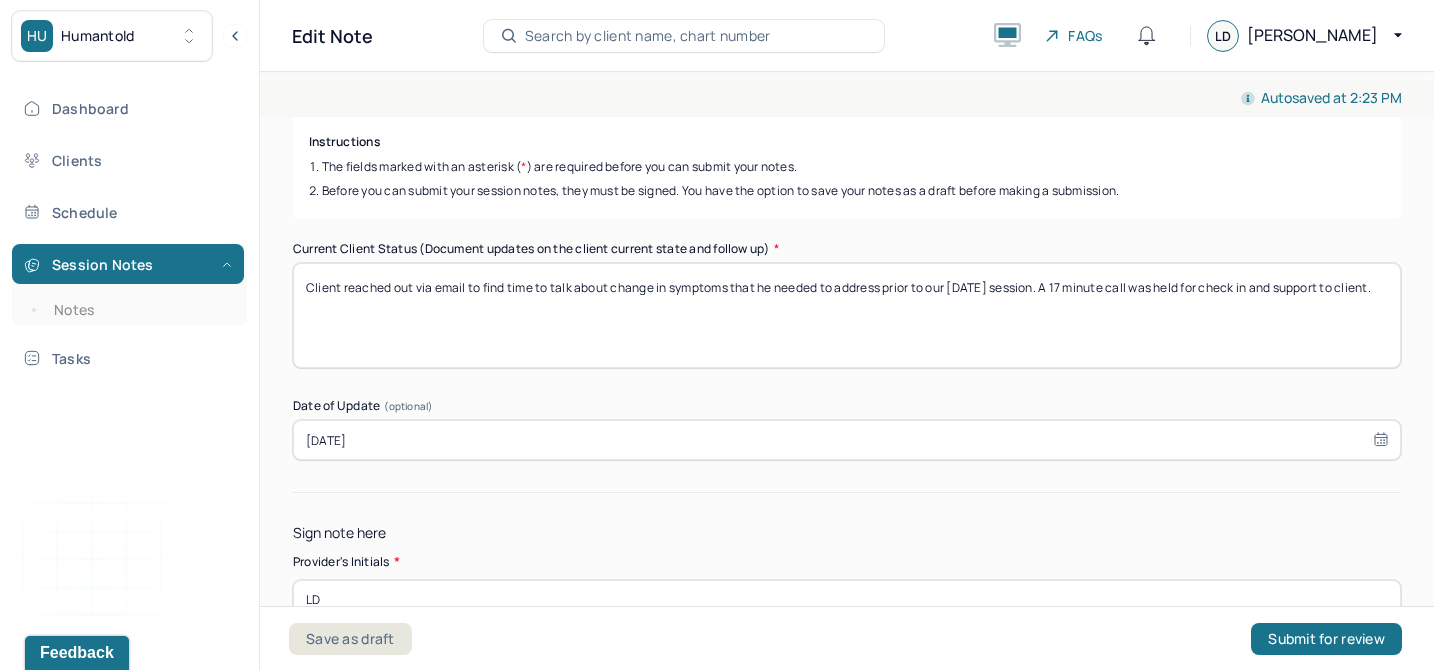 scroll, scrollTop: 211, scrollLeft: 0, axis: vertical 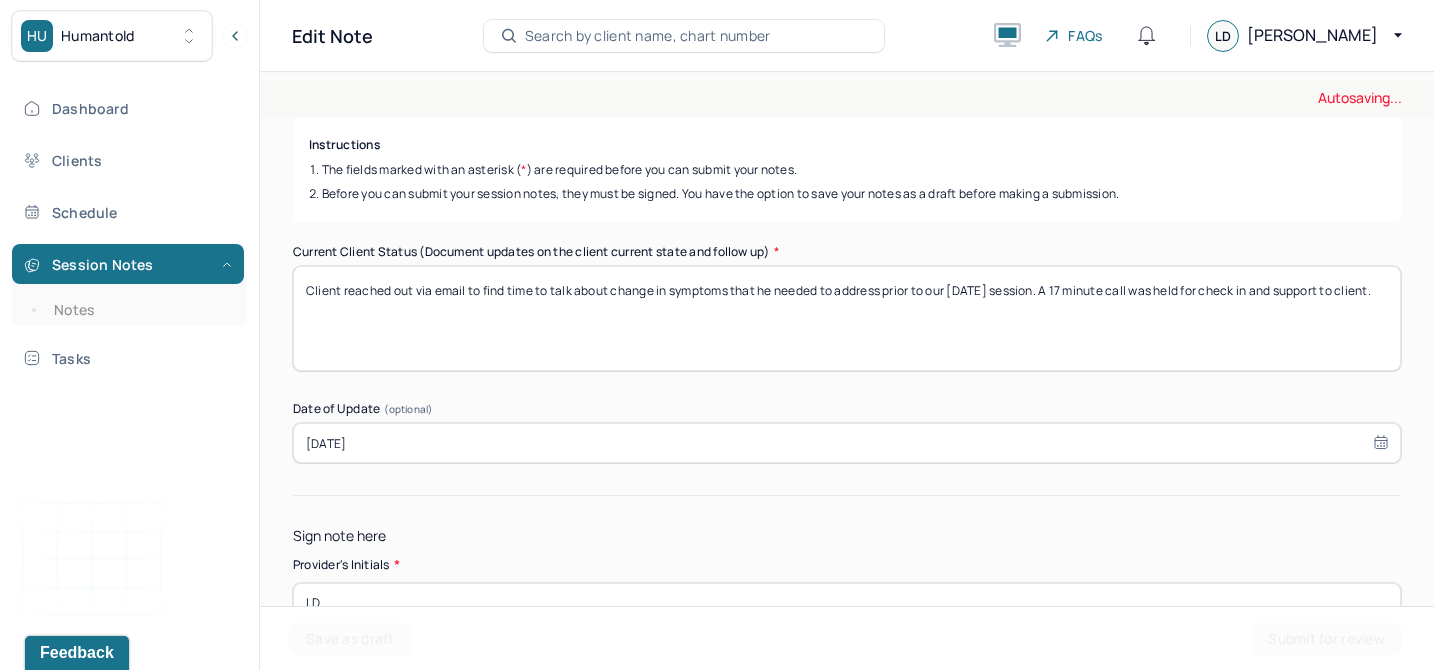 type on "LD" 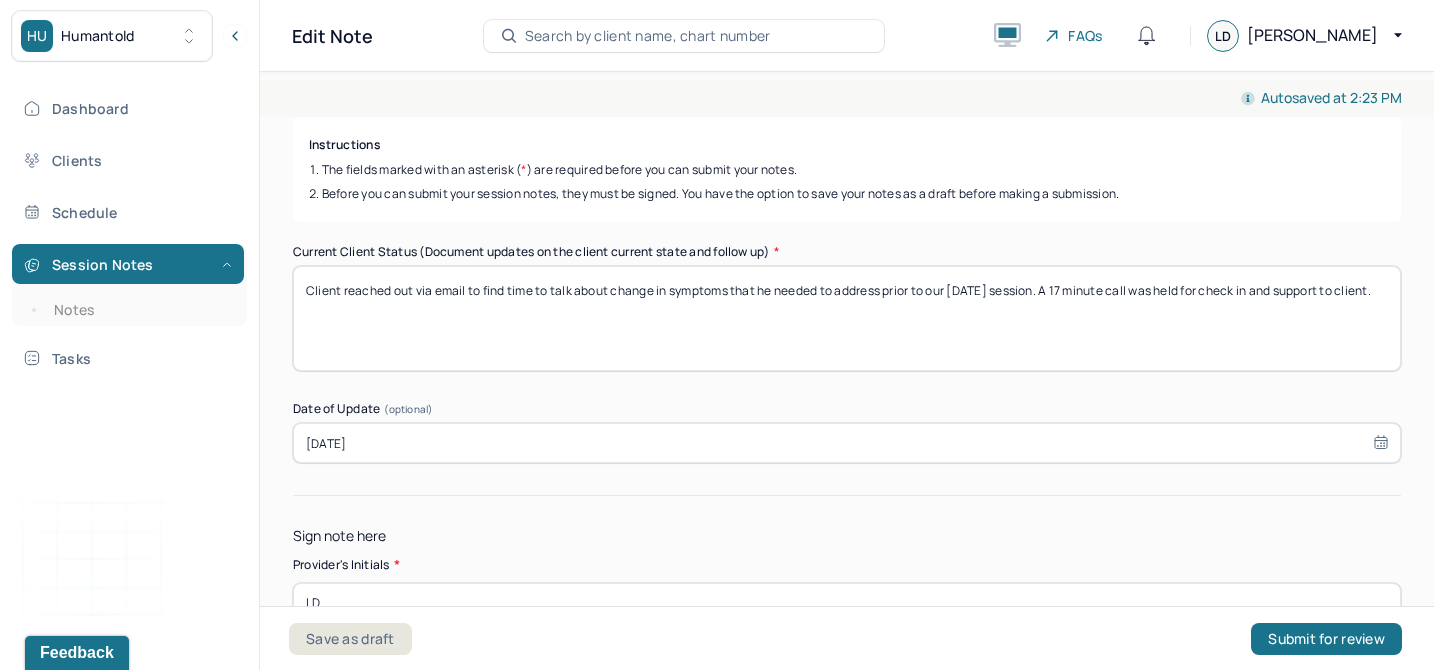 click on "Client reached out via email to find time to talk about change in symptoms that he needed to address prior to our [DATE] session. A 17 minute call was held for check in and support to client." at bounding box center [847, 318] 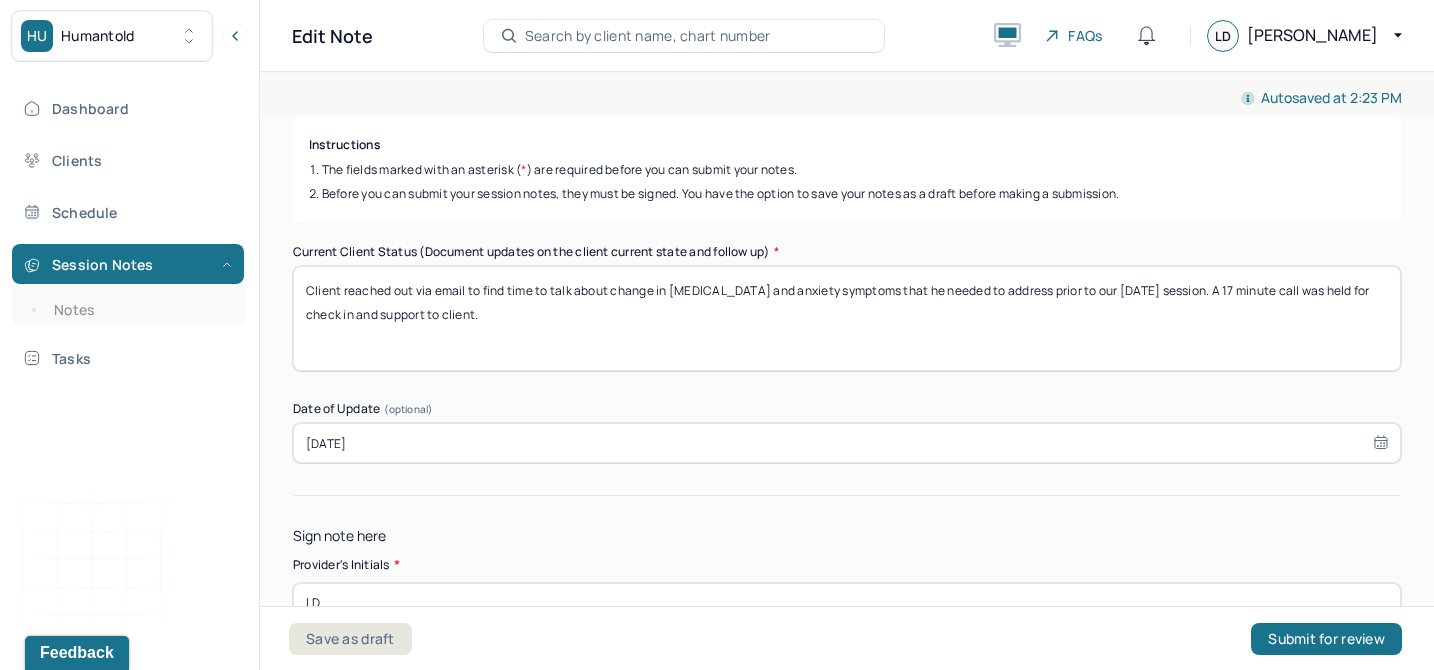 drag, startPoint x: 1021, startPoint y: 292, endPoint x: 974, endPoint y: 292, distance: 47 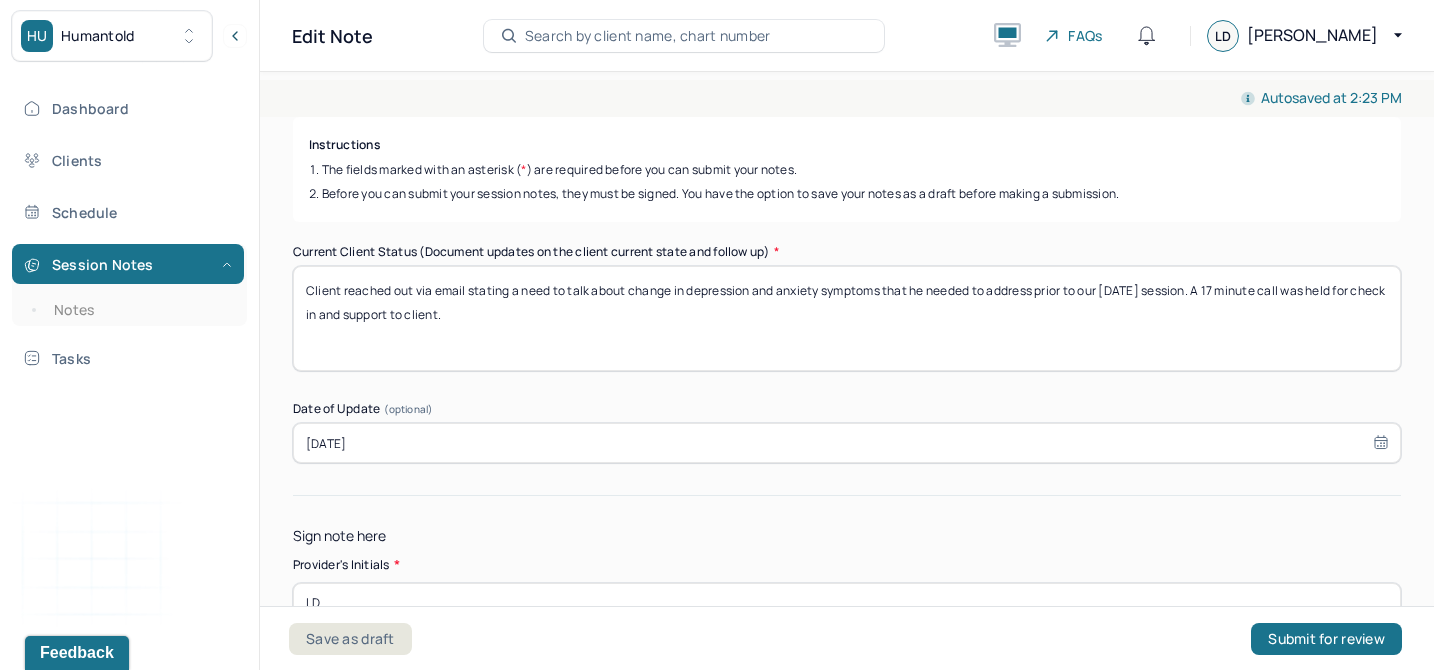 drag, startPoint x: 1039, startPoint y: 290, endPoint x: 892, endPoint y: 294, distance: 147.05441 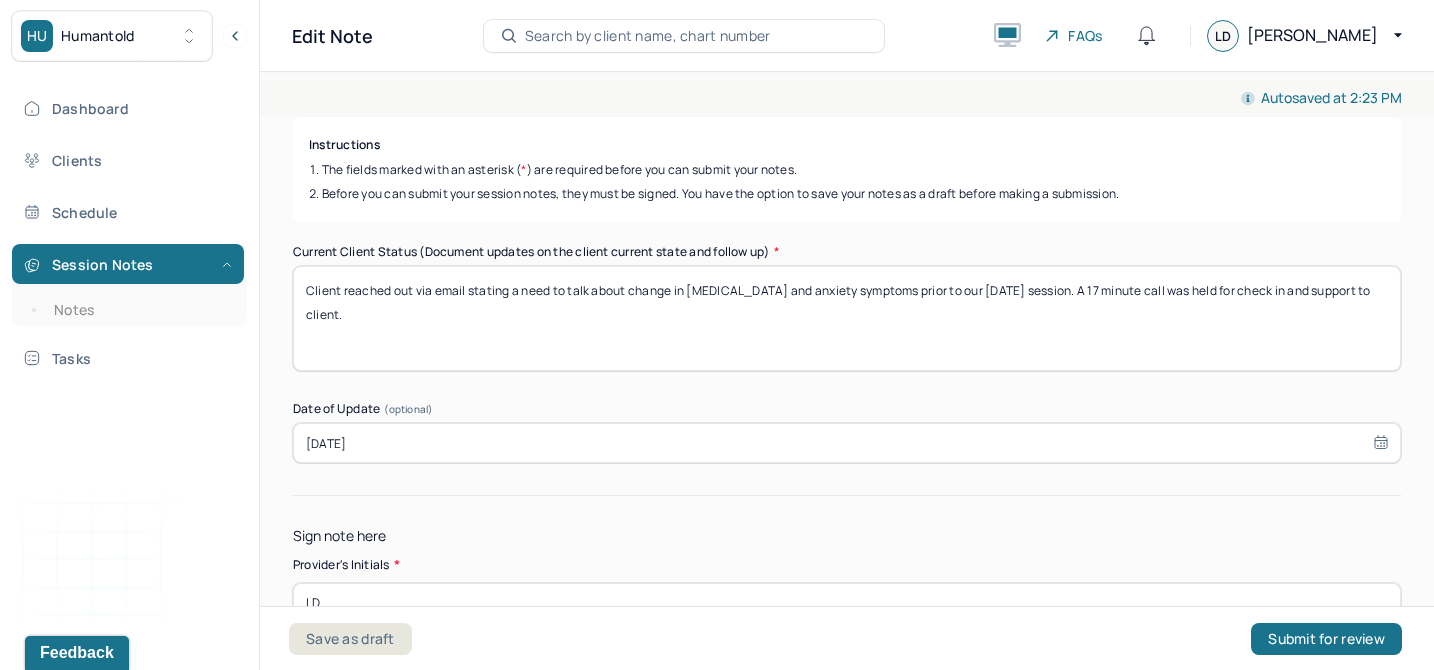 click on "Client reached out via email stating a need to talk about change in [MEDICAL_DATA] and anxiety symptoms prior to our [DATE] session. A 17 minute call was held for check in and support to client." at bounding box center (847, 318) 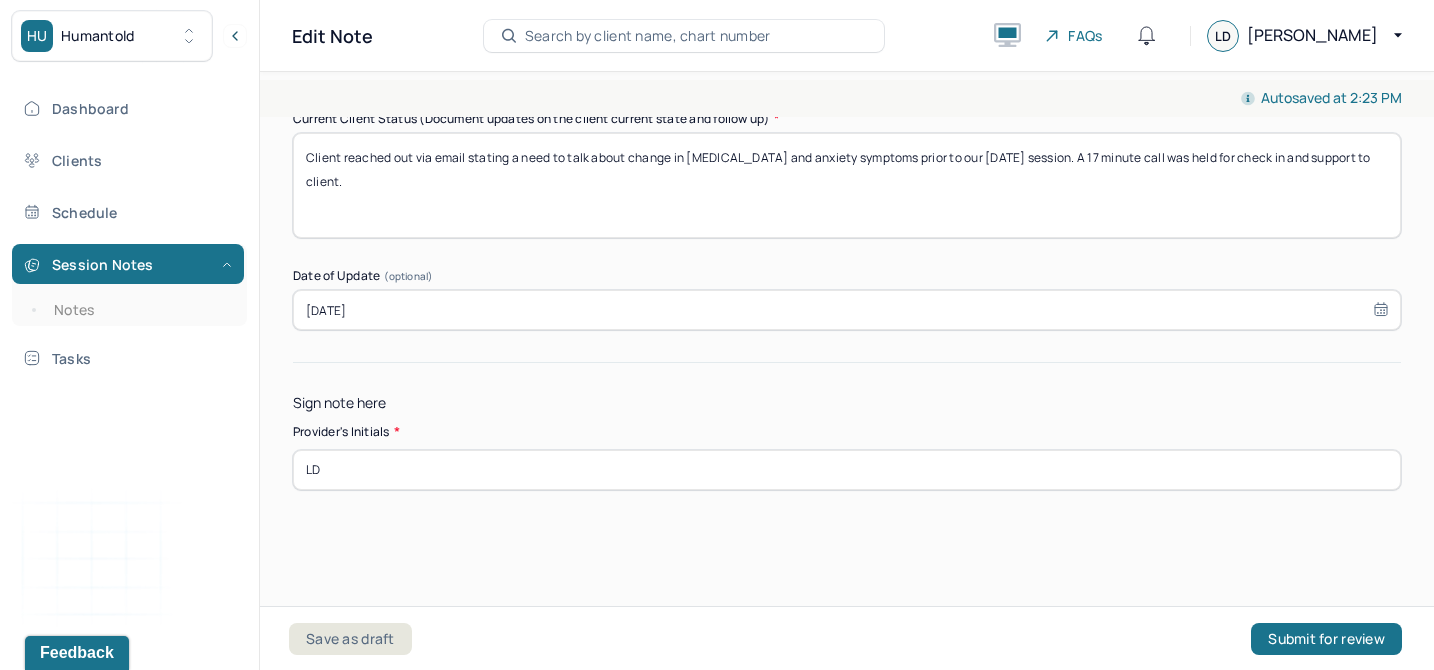 scroll, scrollTop: 346, scrollLeft: 0, axis: vertical 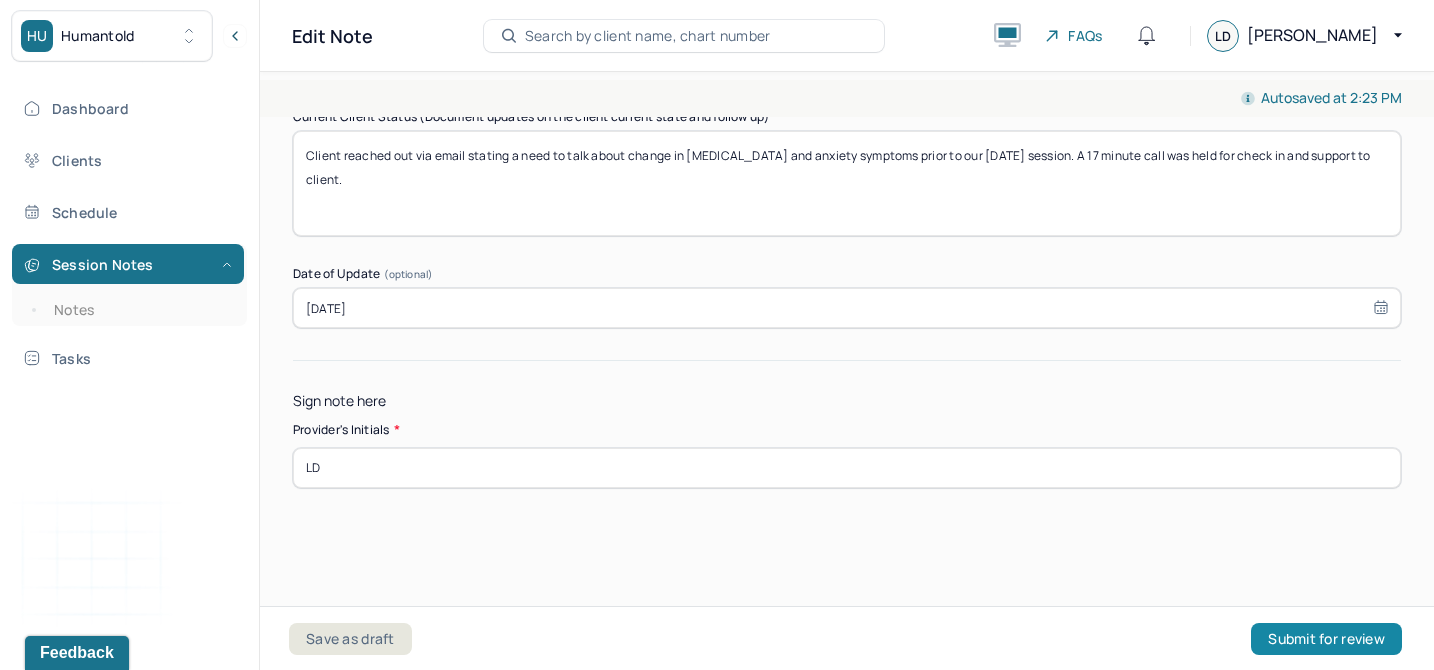 type on "Client reached out via email stating a need to talk about change in [MEDICAL_DATA] and anxiety symptoms prior to our [DATE] session. A 17 minute call was held for check in and support to client." 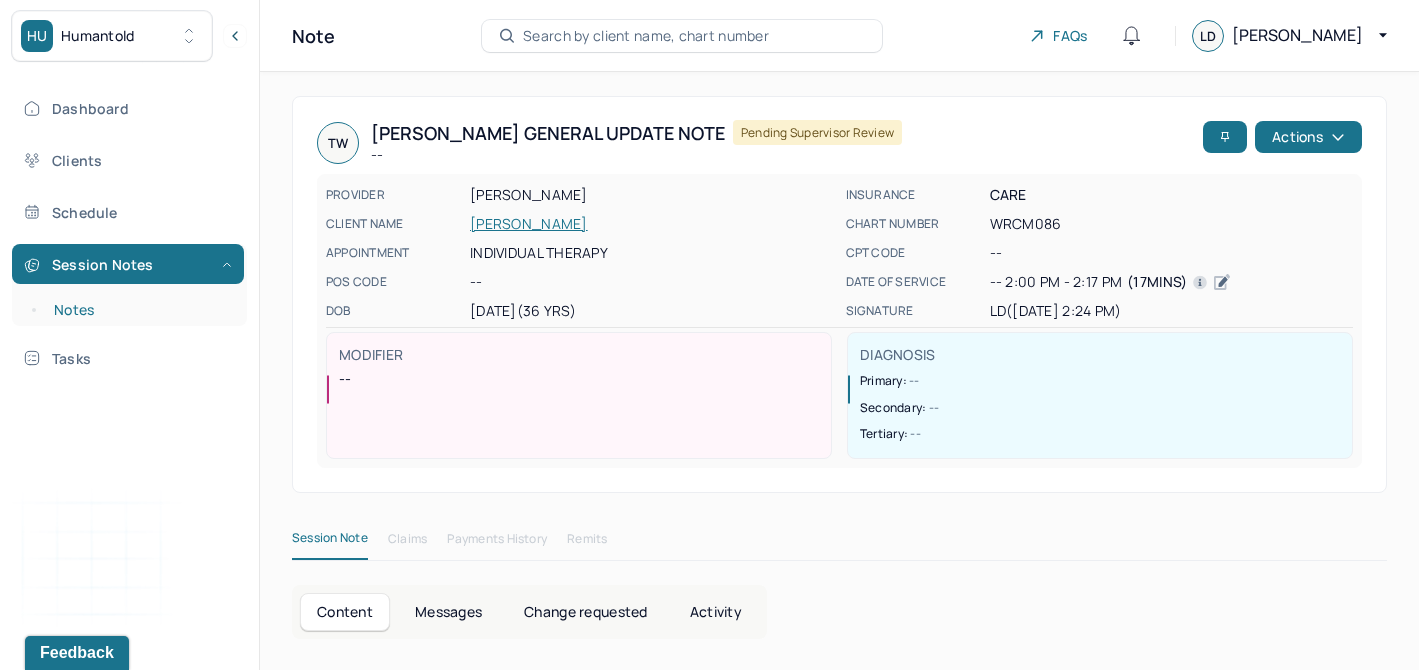 click on "Notes" at bounding box center (139, 310) 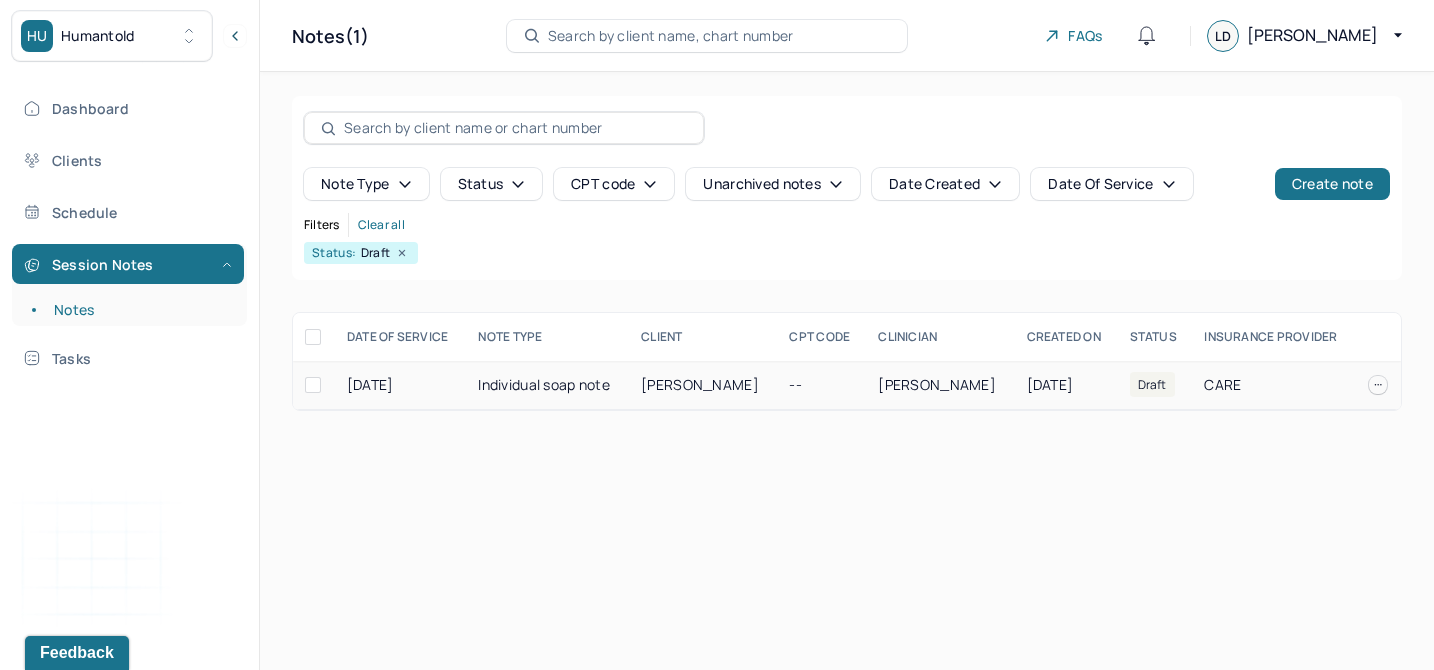 click on "[PERSON_NAME]" at bounding box center [700, 384] 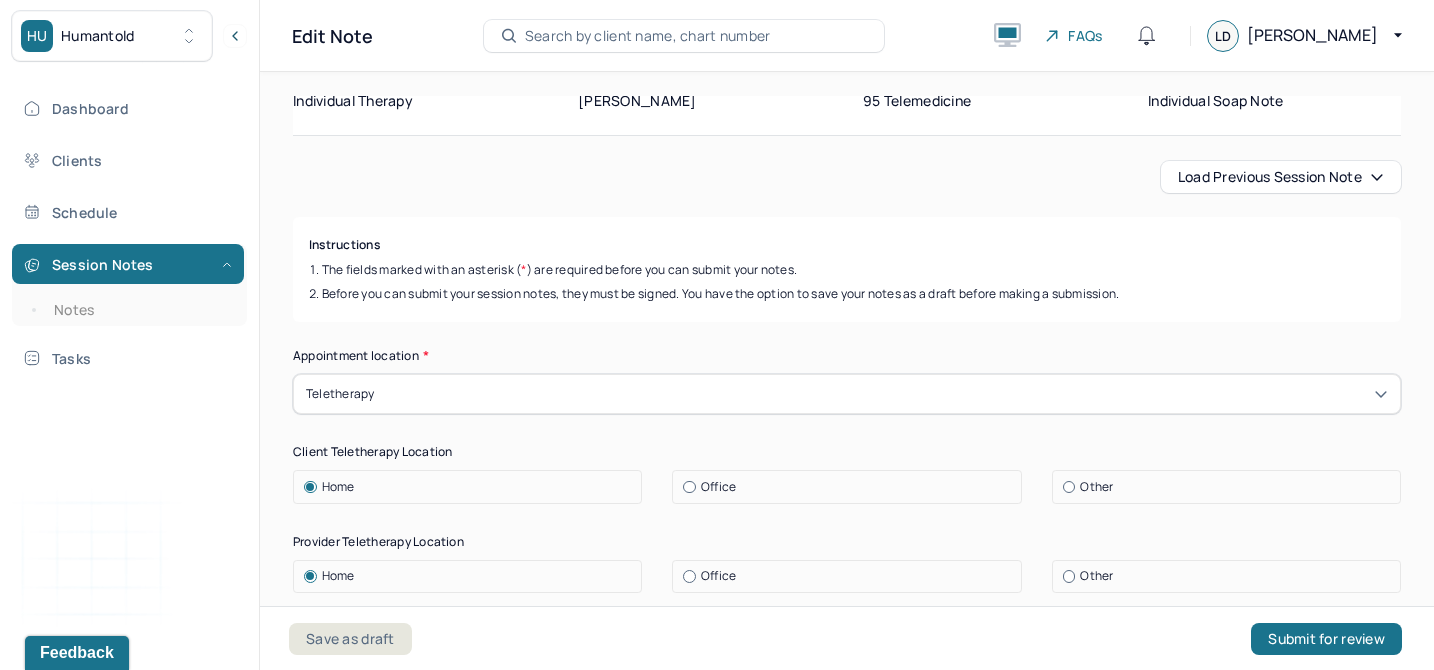 scroll, scrollTop: 169, scrollLeft: 0, axis: vertical 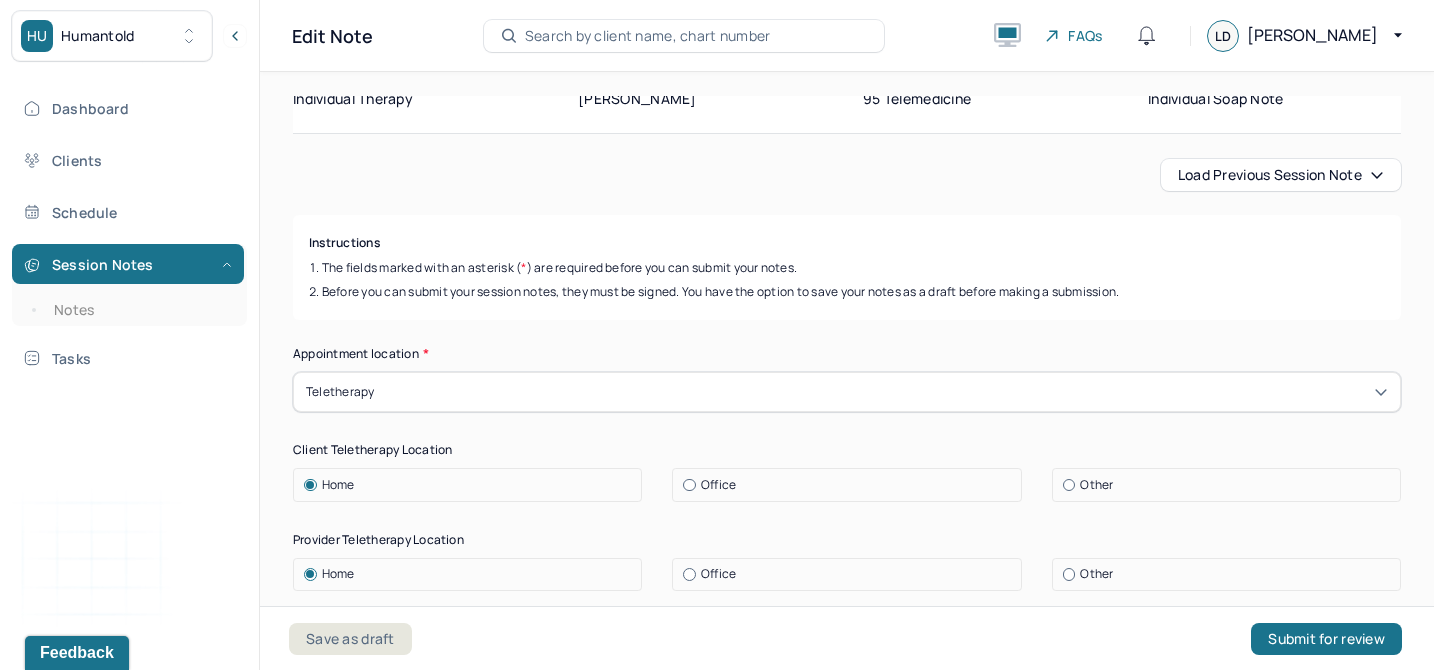 click on "Load previous session note" at bounding box center (1281, 175) 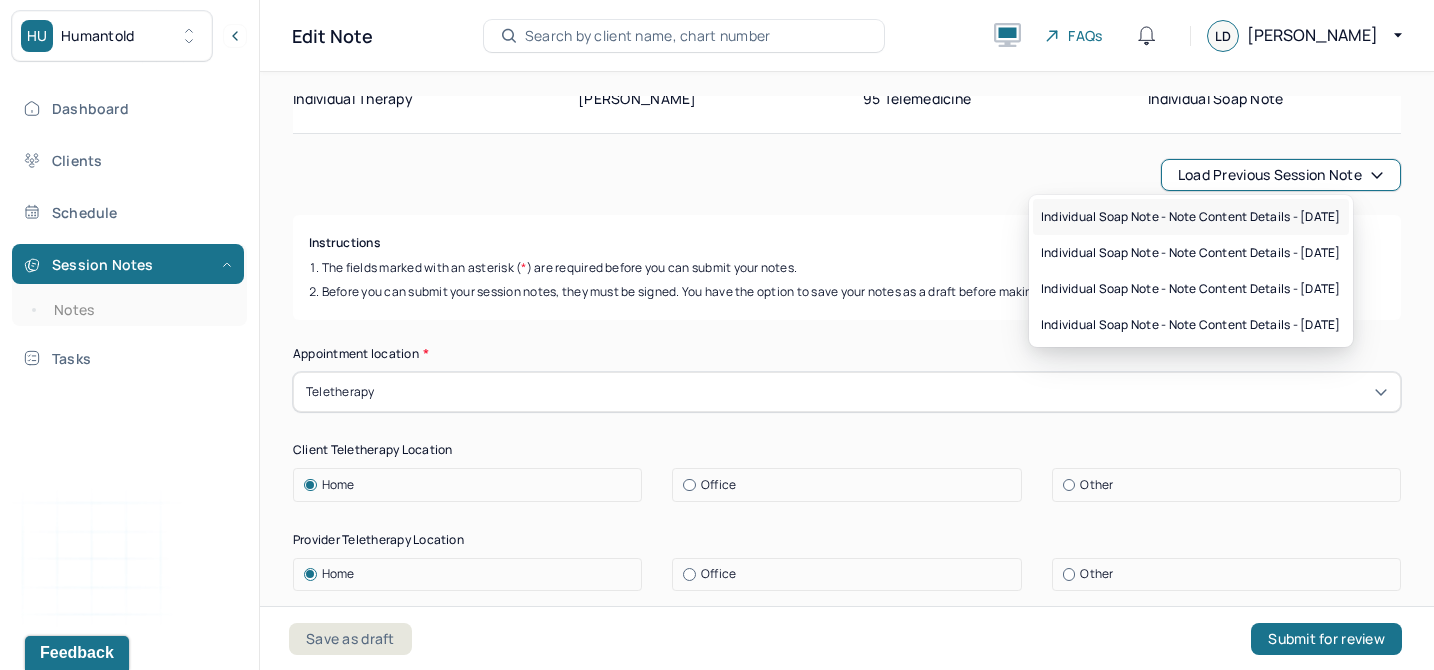 click on "Individual soap note   - Note content Details -   [DATE]" at bounding box center [1191, 217] 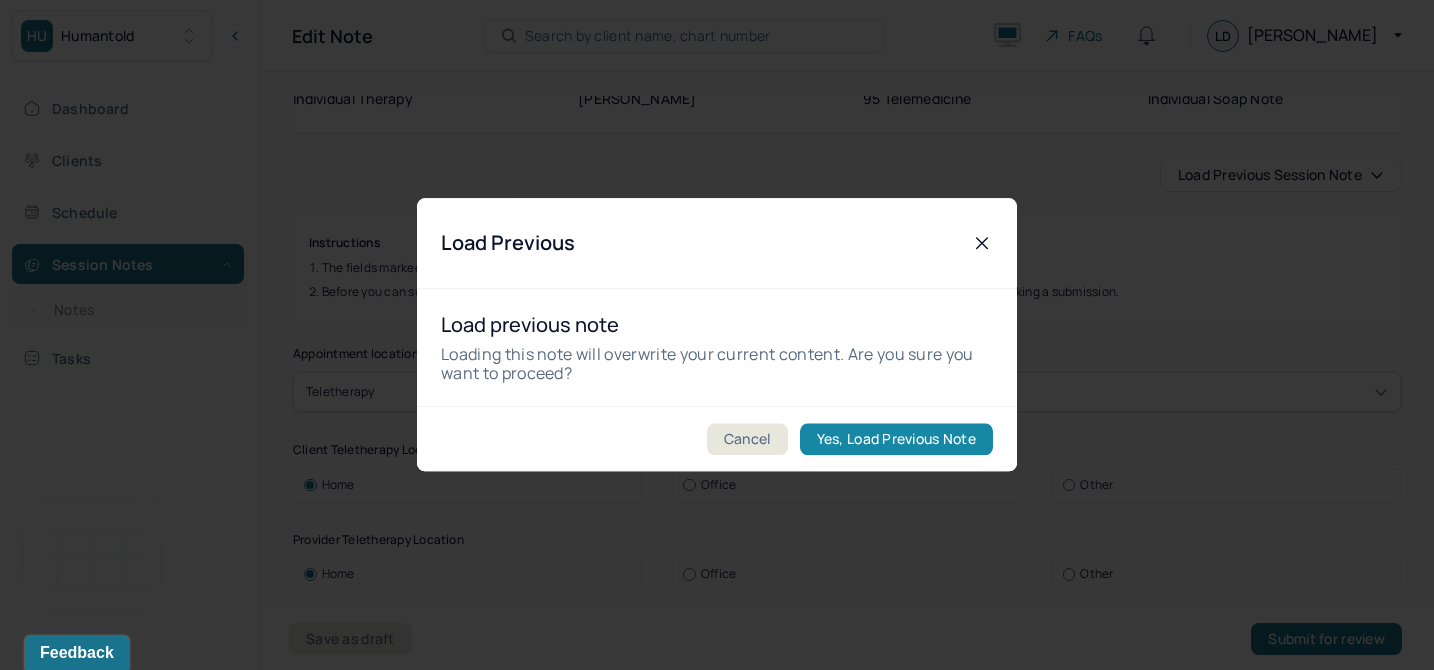 click on "Yes, Load Previous Note" at bounding box center (896, 440) 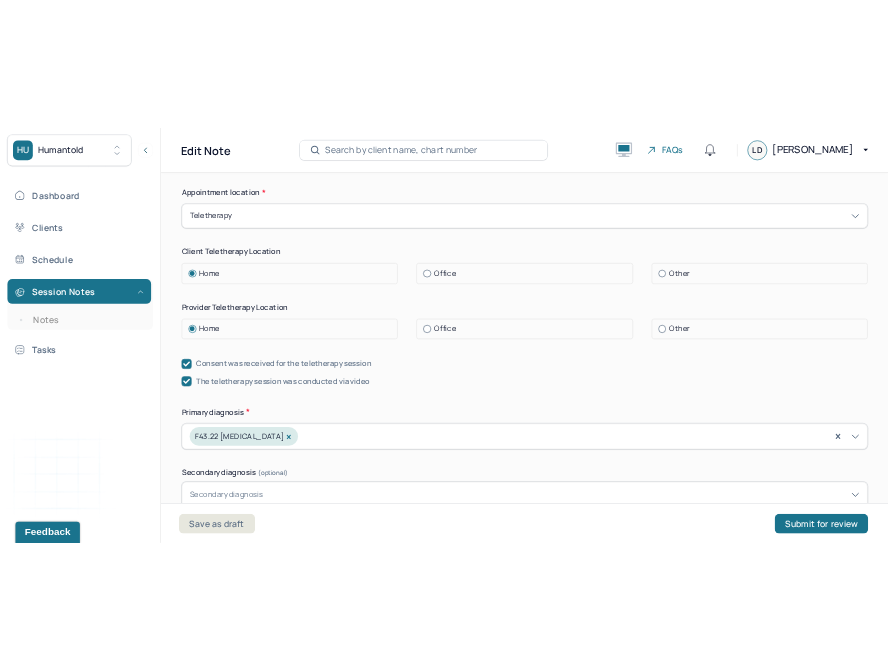 scroll, scrollTop: 633, scrollLeft: 0, axis: vertical 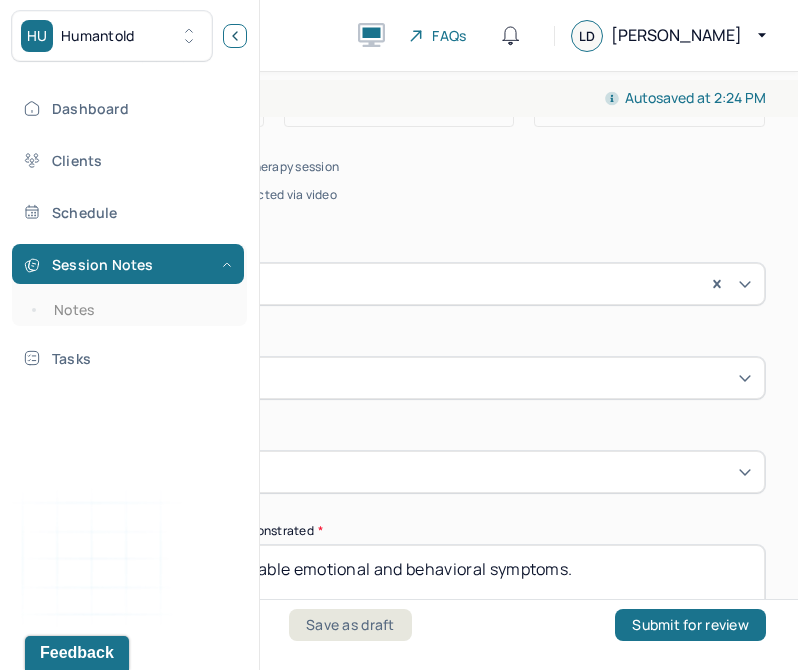 click 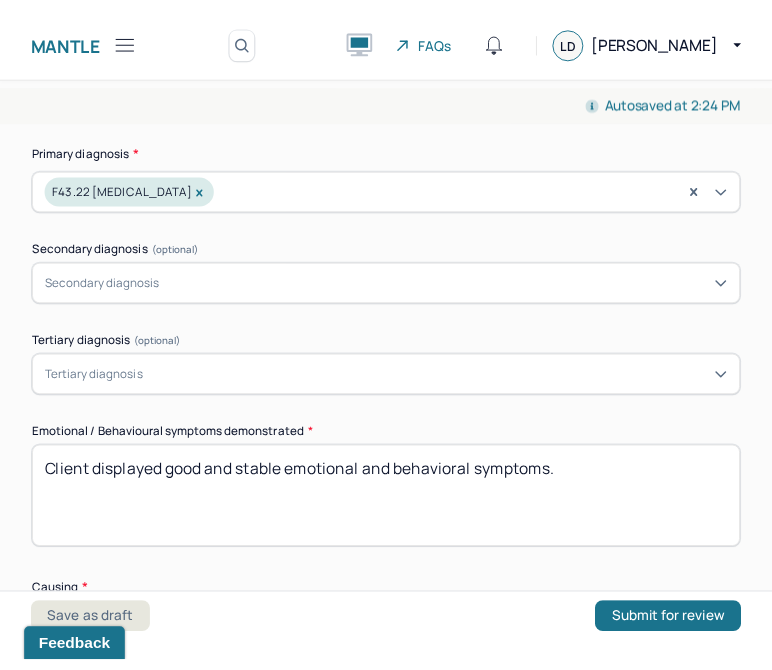 scroll, scrollTop: 844, scrollLeft: 0, axis: vertical 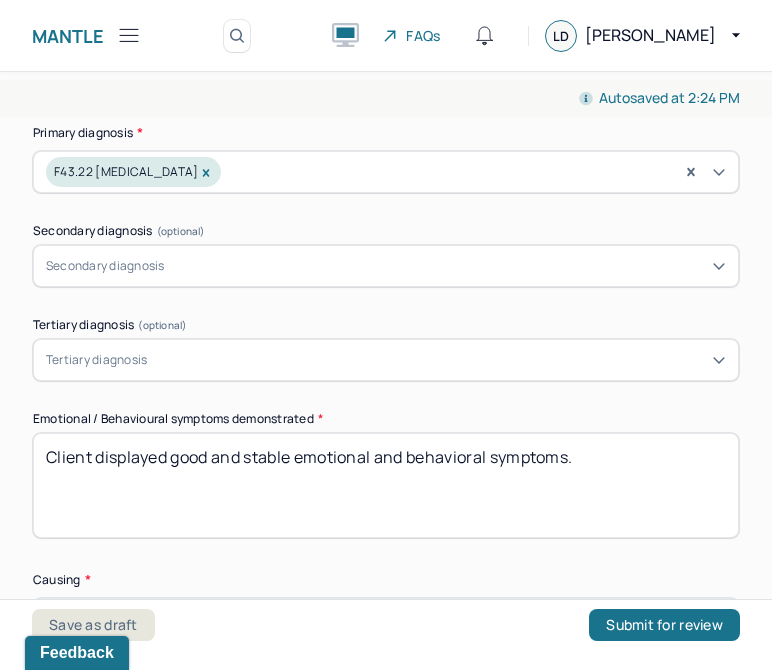 drag, startPoint x: 614, startPoint y: 452, endPoint x: 96, endPoint y: 456, distance: 518.01544 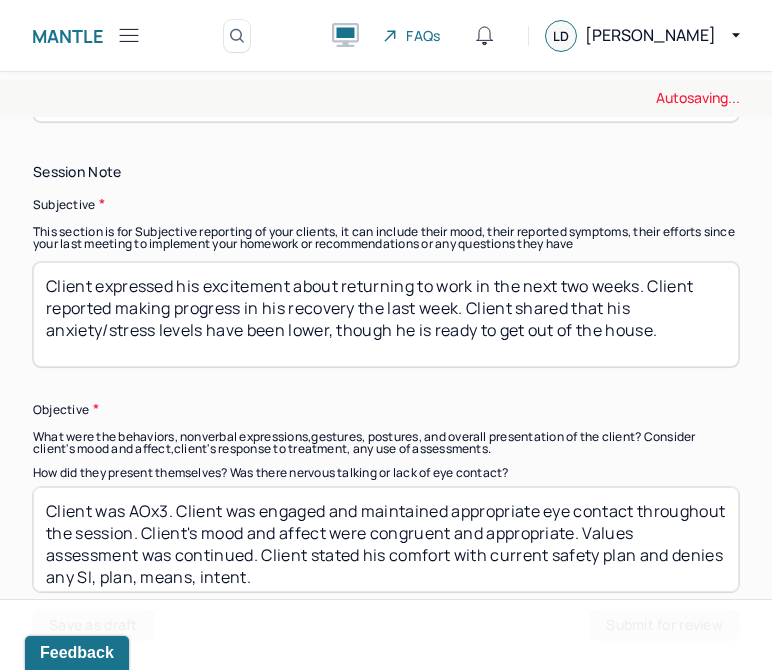 scroll, scrollTop: 1464, scrollLeft: 0, axis: vertical 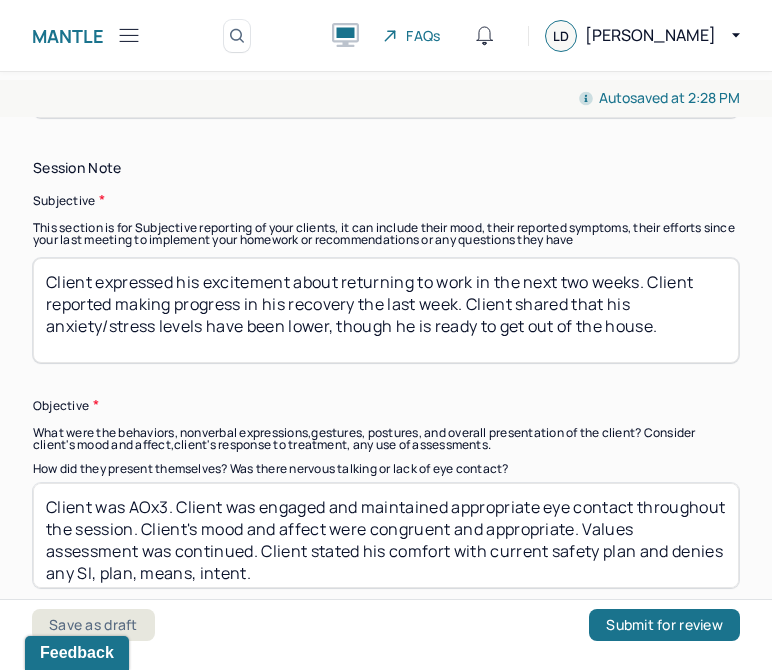 type on "Client presented as emotionally regulated and calm during the session, expressing excitement about returning back to gym and work." 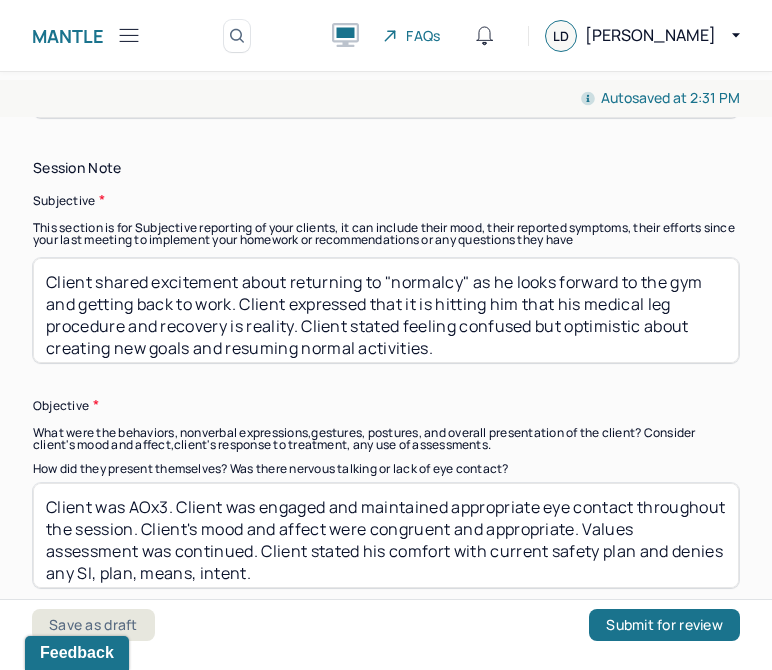 scroll, scrollTop: 9, scrollLeft: 0, axis: vertical 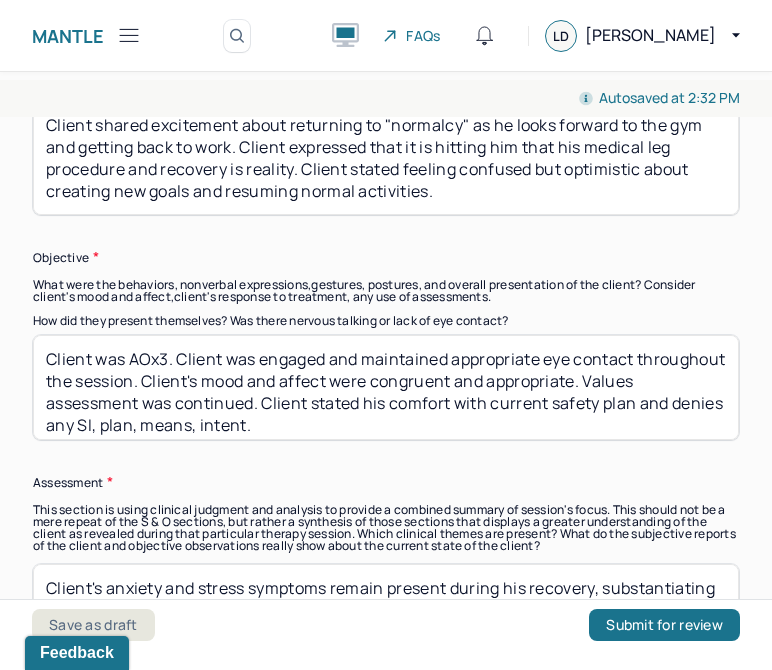 type on "Client shared excitement about returning to "normalcy" as he looks forward to the gym and getting back to work. Client expressed that it is hitting him that his medical leg procedure and recovery is reality. Client stated feeling confused but optimistic about creating new goals and resuming normal activities." 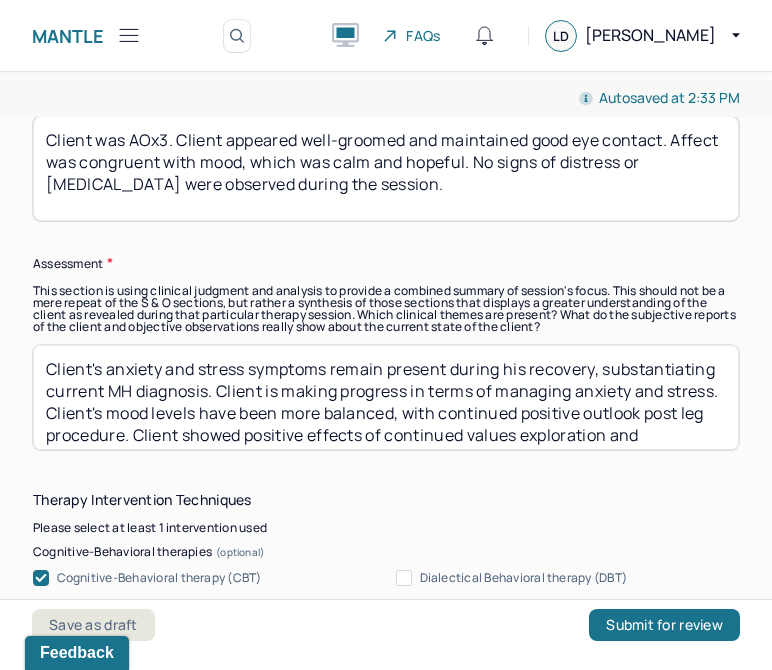 scroll, scrollTop: 1833, scrollLeft: 0, axis: vertical 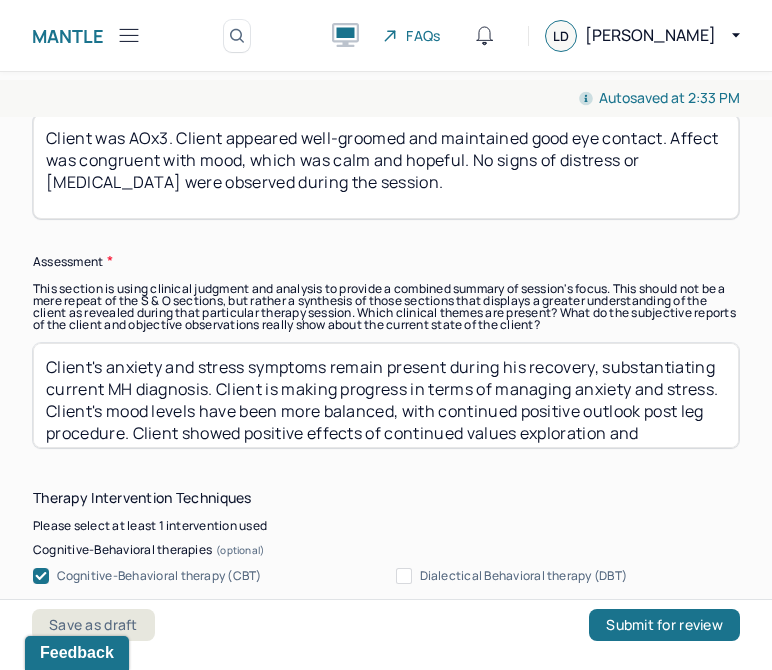 type on "Client was AOx3. Client appeared well-groomed and maintained good eye contact. Affect was congruent with mood, which was calm and hopeful. No signs of distress or [MEDICAL_DATA] were observed during the session." 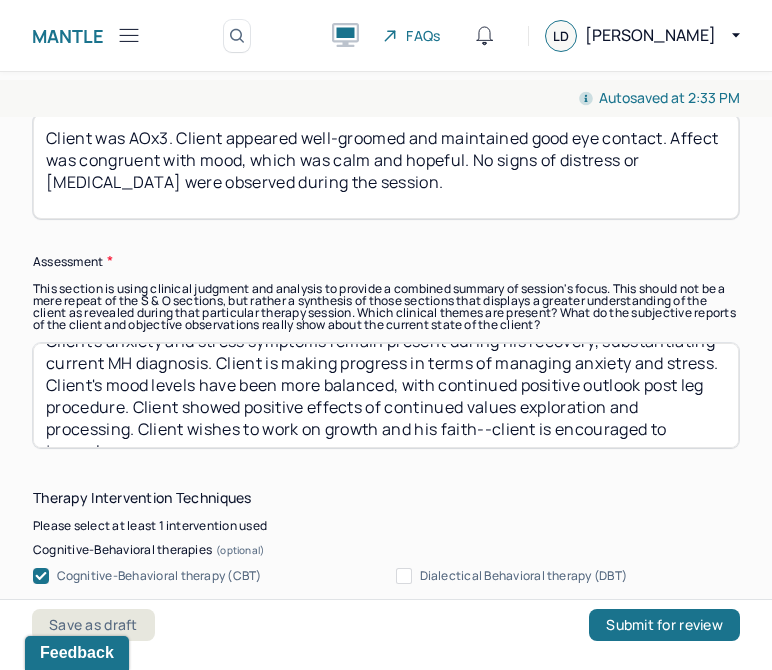 scroll, scrollTop: 0, scrollLeft: 0, axis: both 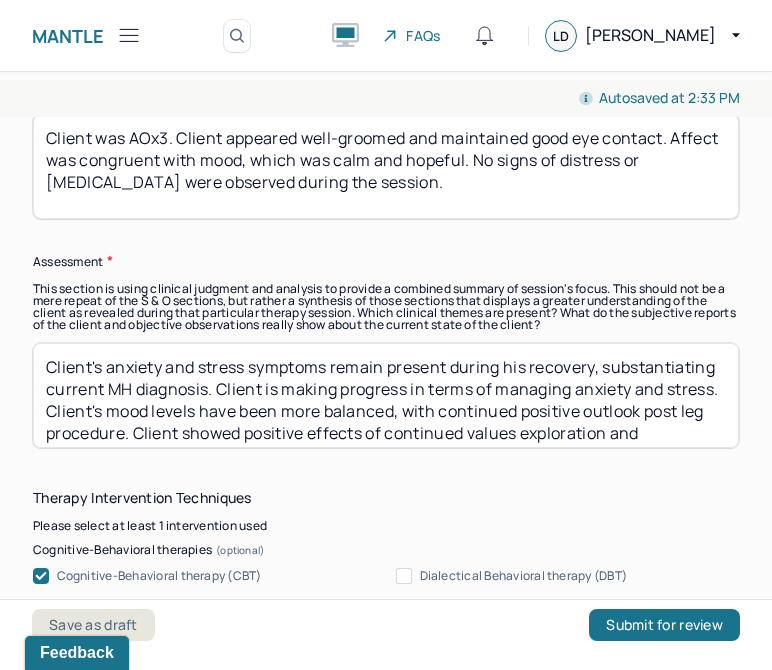 drag, startPoint x: 695, startPoint y: 441, endPoint x: 46, endPoint y: 338, distance: 657.1225 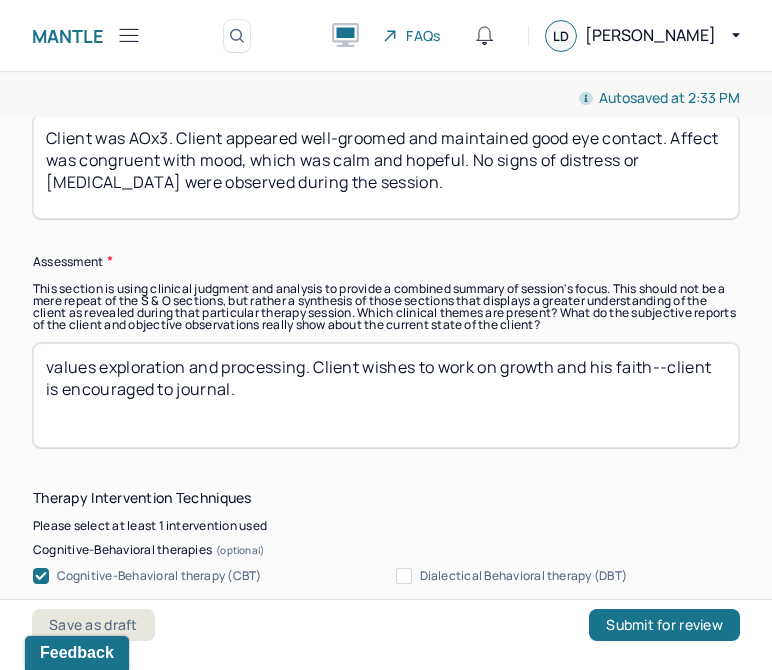 drag, startPoint x: 318, startPoint y: 397, endPoint x: 0, endPoint y: 352, distance: 321.16818 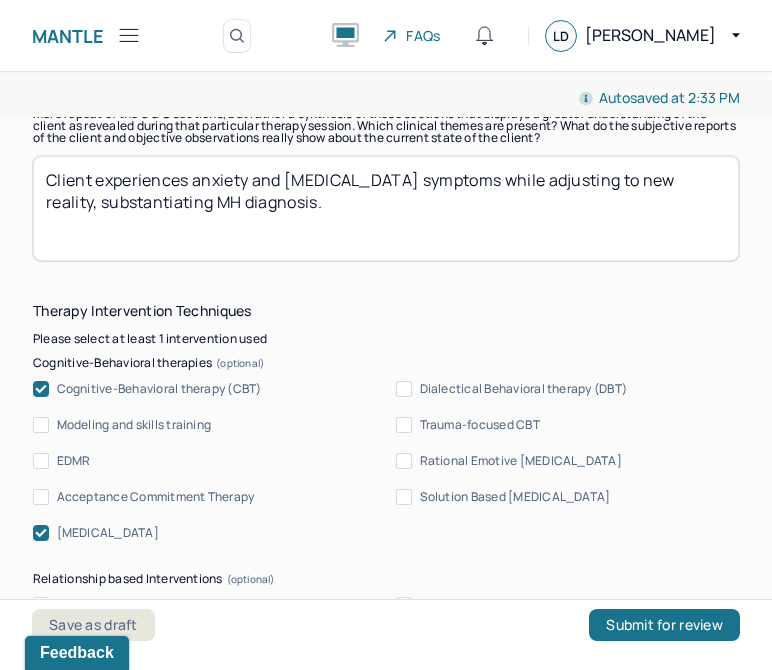 scroll, scrollTop: 1934, scrollLeft: 0, axis: vertical 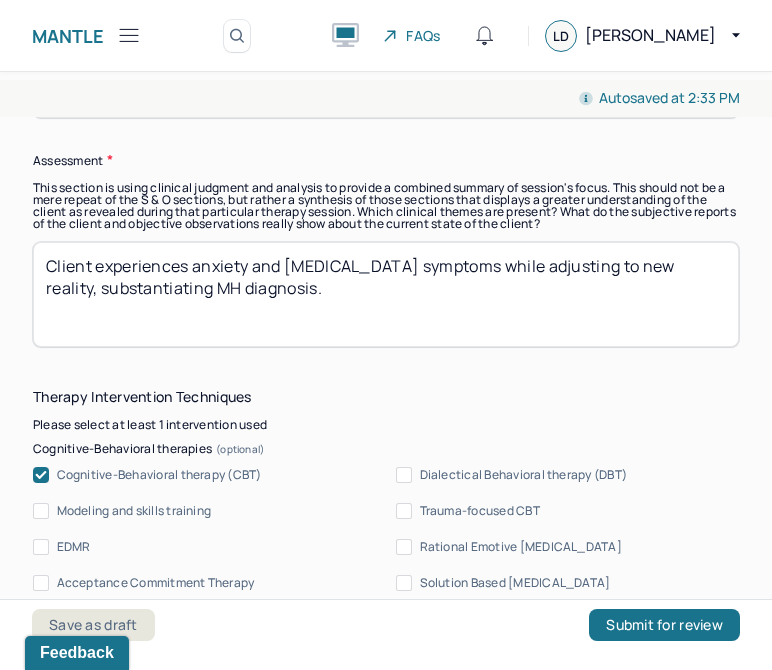 drag, startPoint x: 372, startPoint y: 265, endPoint x: 262, endPoint y: 264, distance: 110.00455 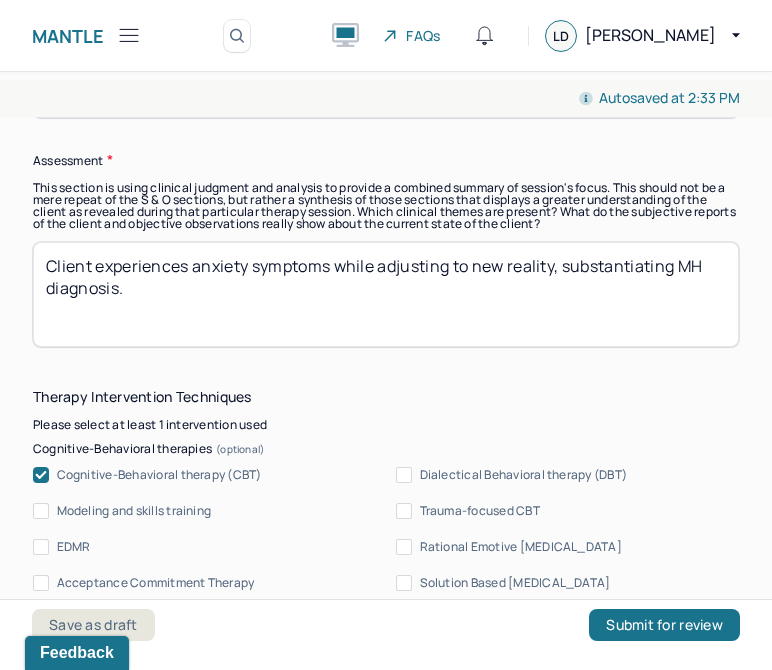 click on "Client experiences anxiety and [MEDICAL_DATA] symptoms while adjusting to new reality, substantiating MH diagnosis." at bounding box center [386, 294] 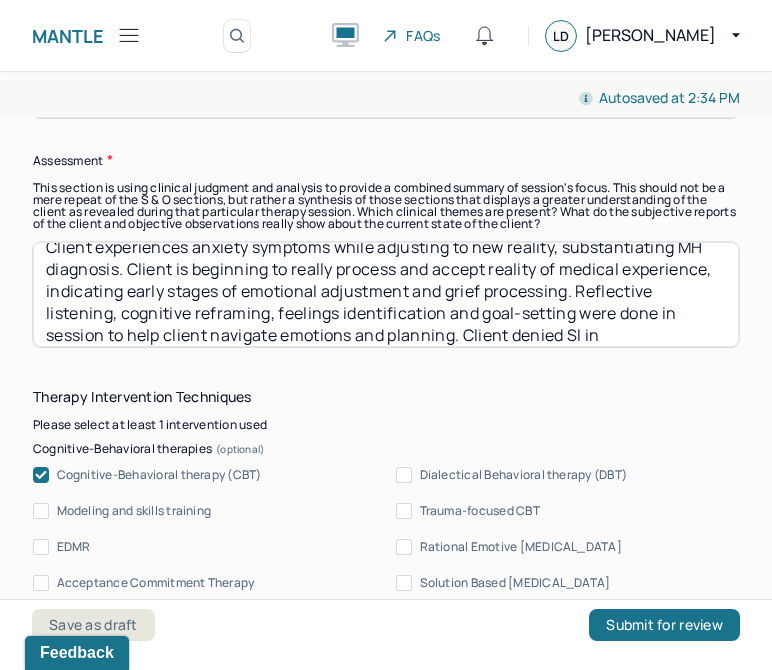 scroll, scrollTop: 41, scrollLeft: 0, axis: vertical 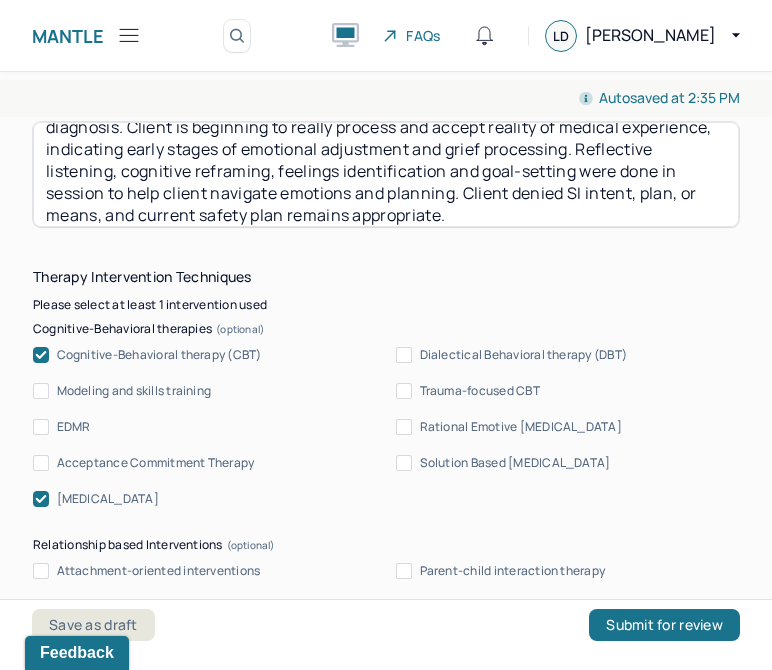type on "Client experiences anxiety symptoms while adjusting to new reality, substantiating MH diagnosis. Client is beginning to really process and accept reality of medical experience, indicating early stages of emotional adjustment and grief processing. Reflective listening, cognitive reframing, feelings identification and goal-setting were done in session to help client navigate emotions and planning. Client denied SI intent, plan, or means, and current safety plan remains appropriate." 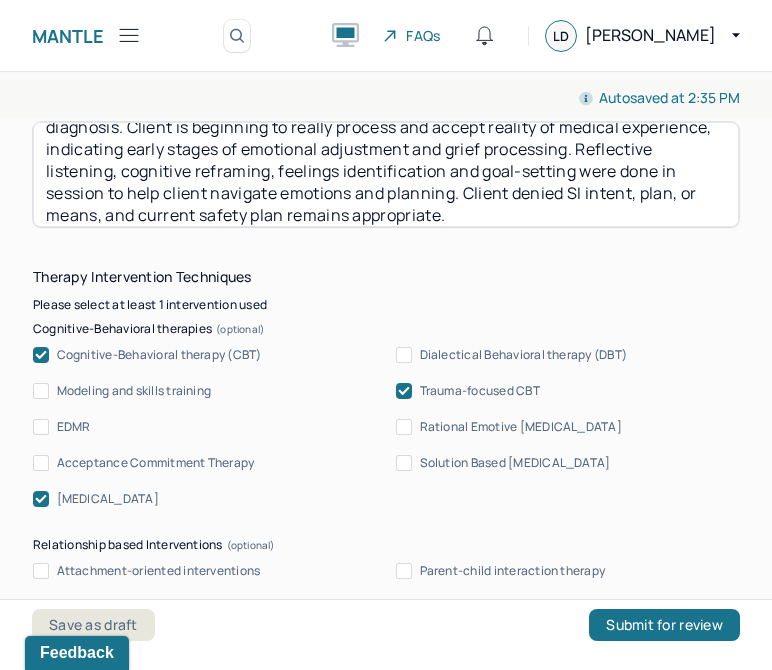 click on "[MEDICAL_DATA]" at bounding box center [108, 499] 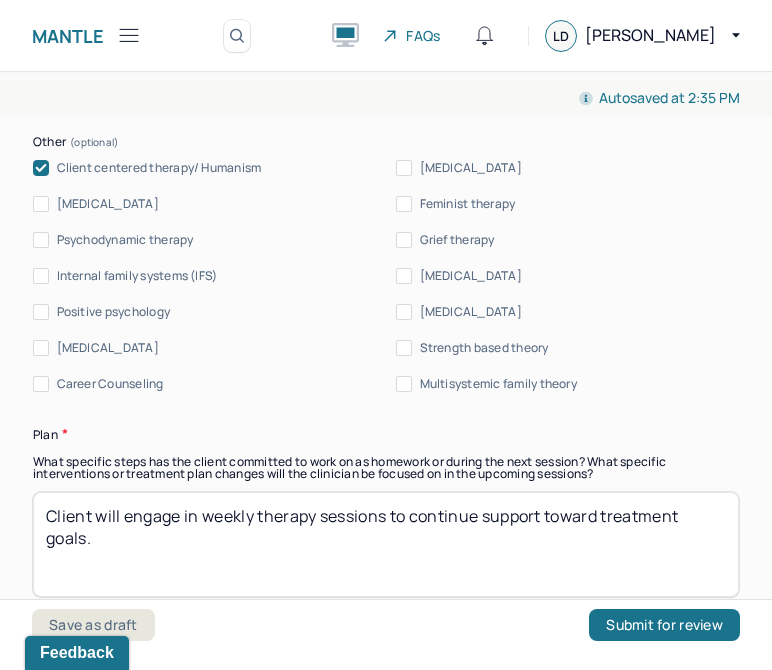 scroll, scrollTop: 2570, scrollLeft: 0, axis: vertical 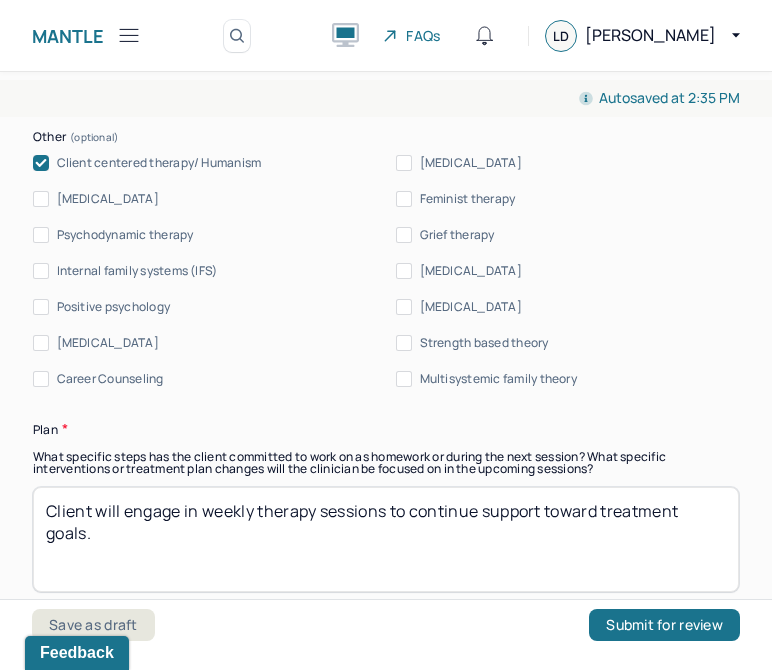 drag, startPoint x: 188, startPoint y: 560, endPoint x: 29, endPoint y: 481, distance: 177.54436 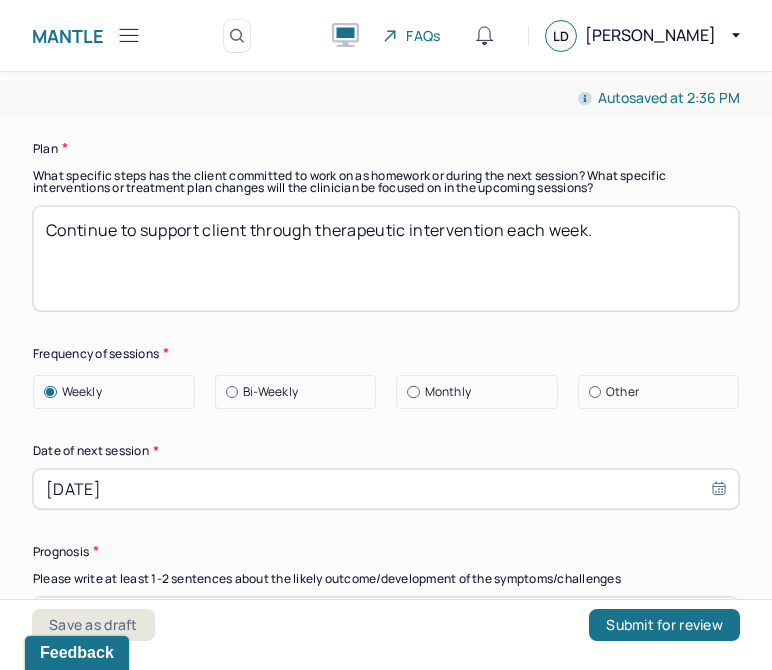 scroll, scrollTop: 2884, scrollLeft: 0, axis: vertical 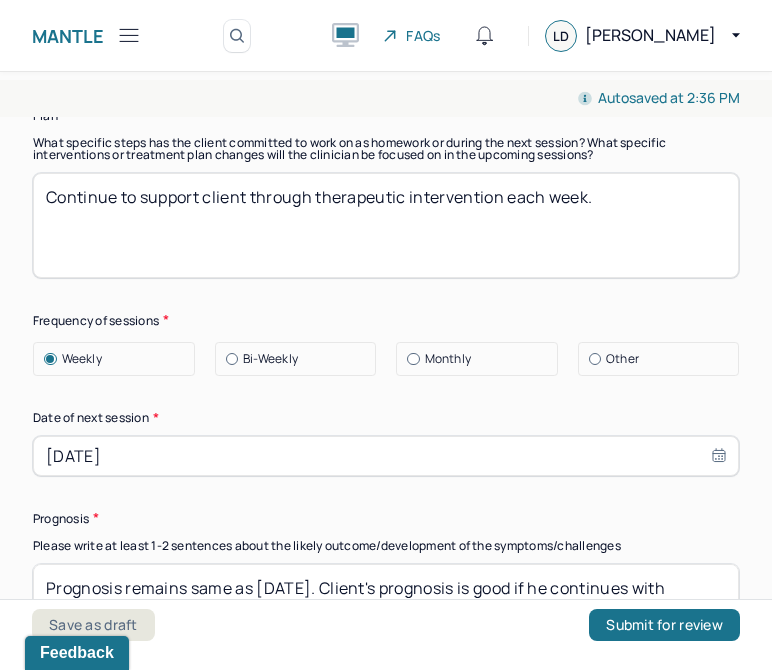 type on "Continue to support client through therapeutic intervention each week." 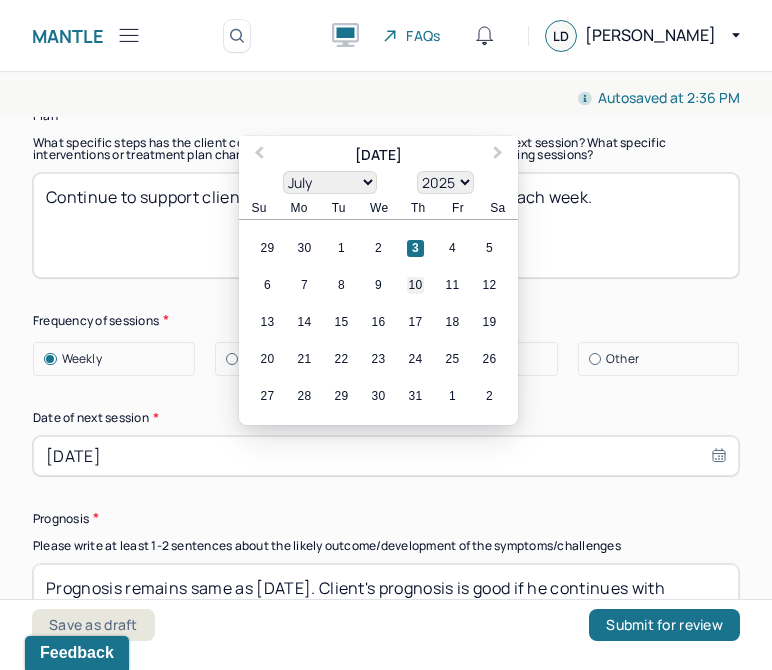 click on "10" at bounding box center [415, 285] 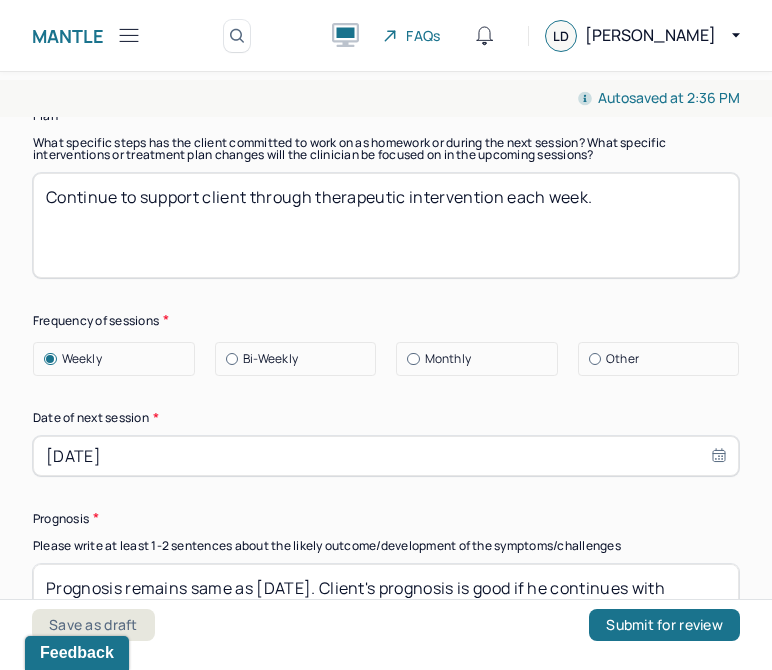 click on "[DATE]" at bounding box center [386, 456] 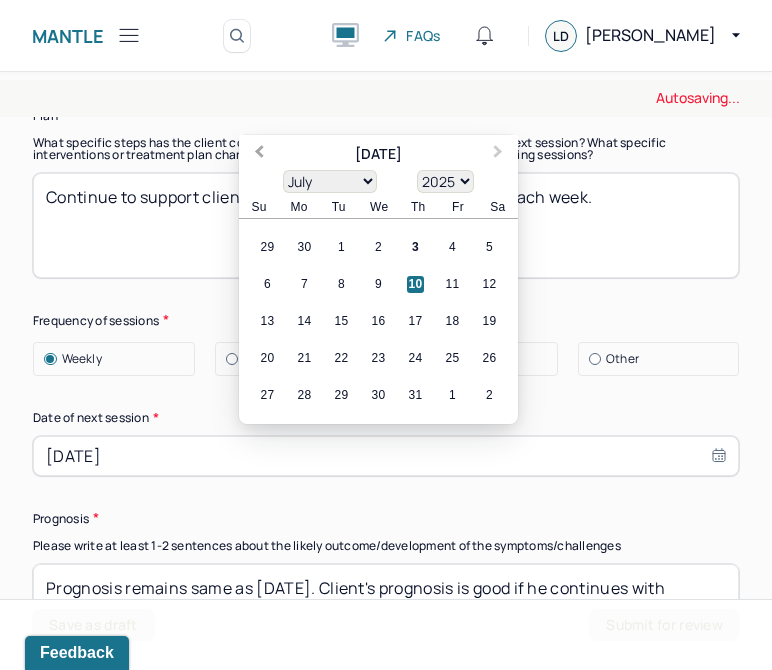 click on "Previous Month" at bounding box center [257, 156] 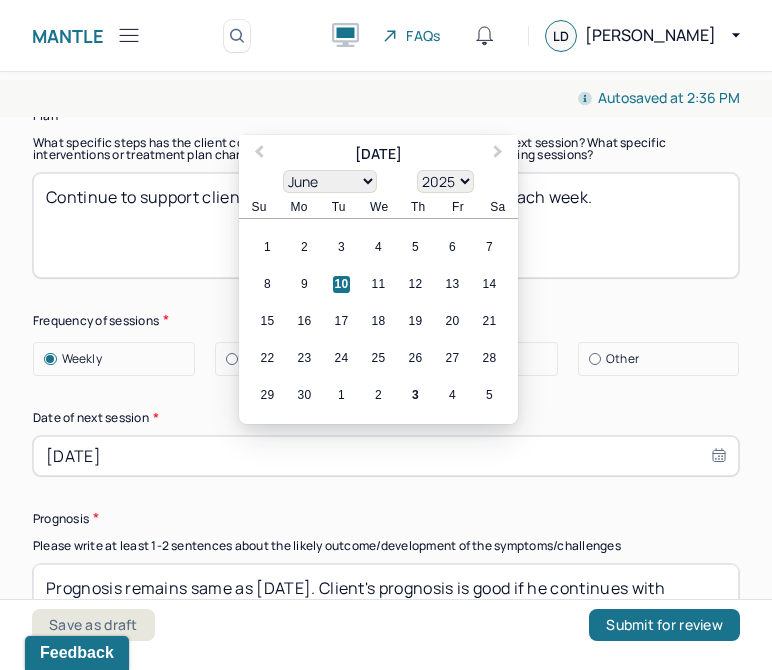 click on "[DATE]" at bounding box center (386, 456) 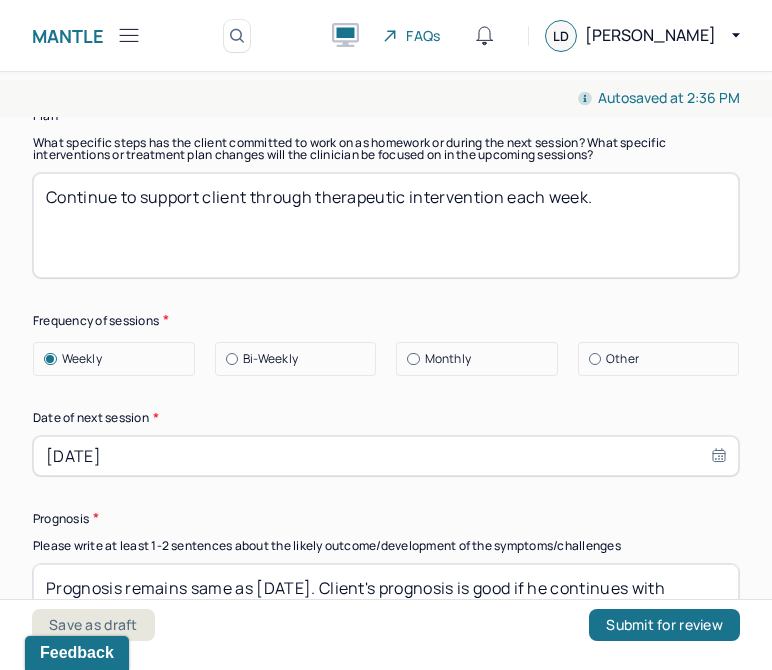 scroll, scrollTop: 9, scrollLeft: 0, axis: vertical 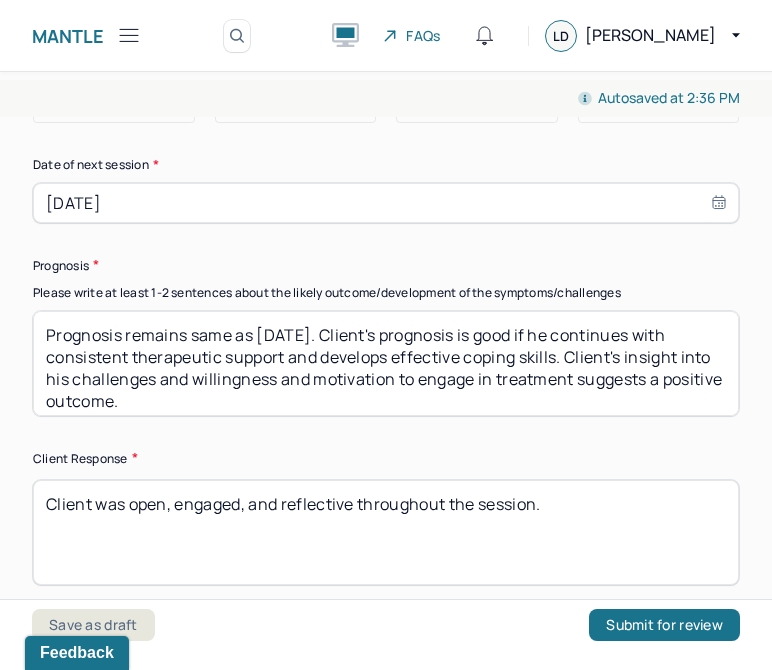 drag, startPoint x: 303, startPoint y: 399, endPoint x: 353, endPoint y: 337, distance: 79.64923 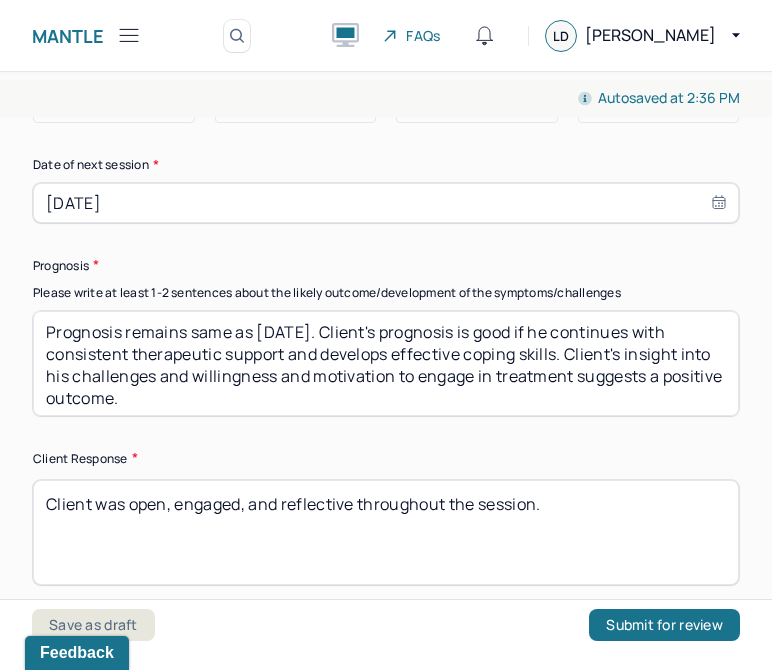 scroll, scrollTop: 0, scrollLeft: 0, axis: both 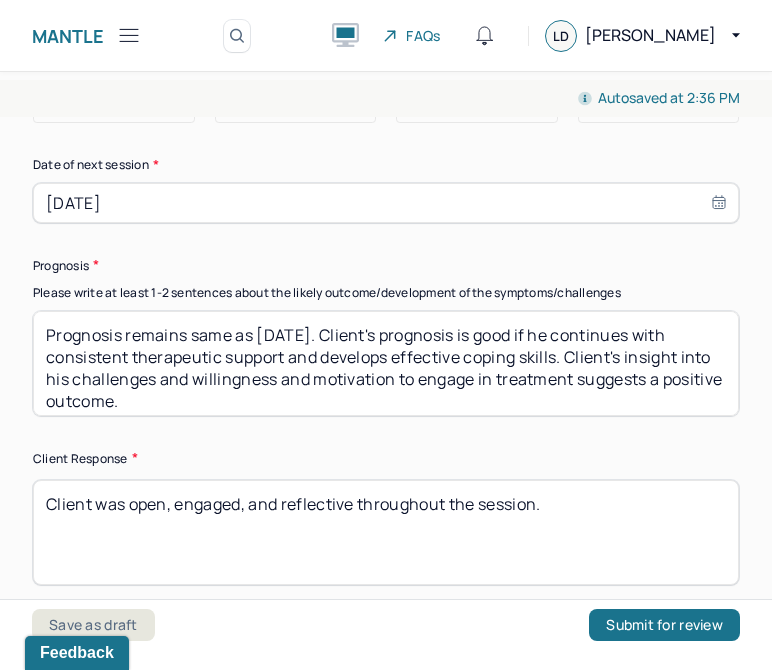 drag, startPoint x: 336, startPoint y: 402, endPoint x: 59, endPoint y: 289, distance: 299.16217 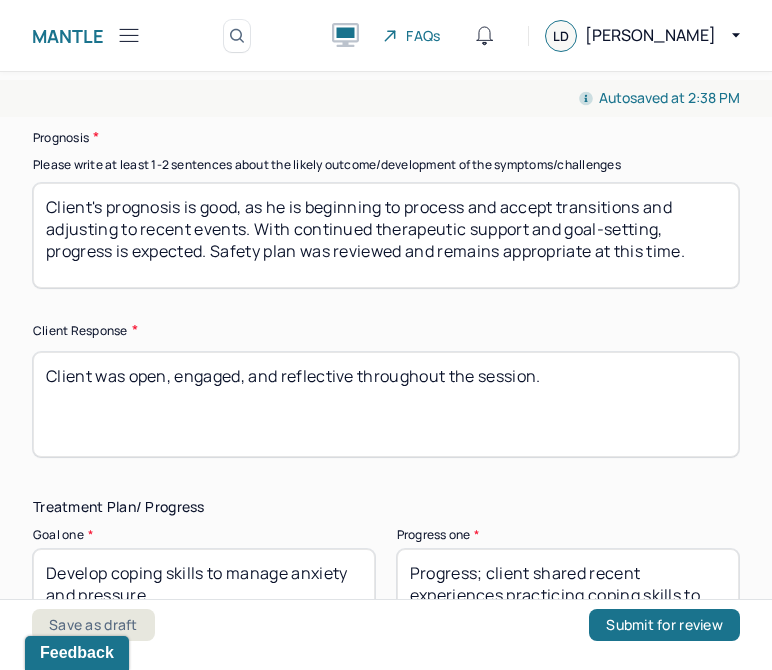 scroll, scrollTop: 3266, scrollLeft: 0, axis: vertical 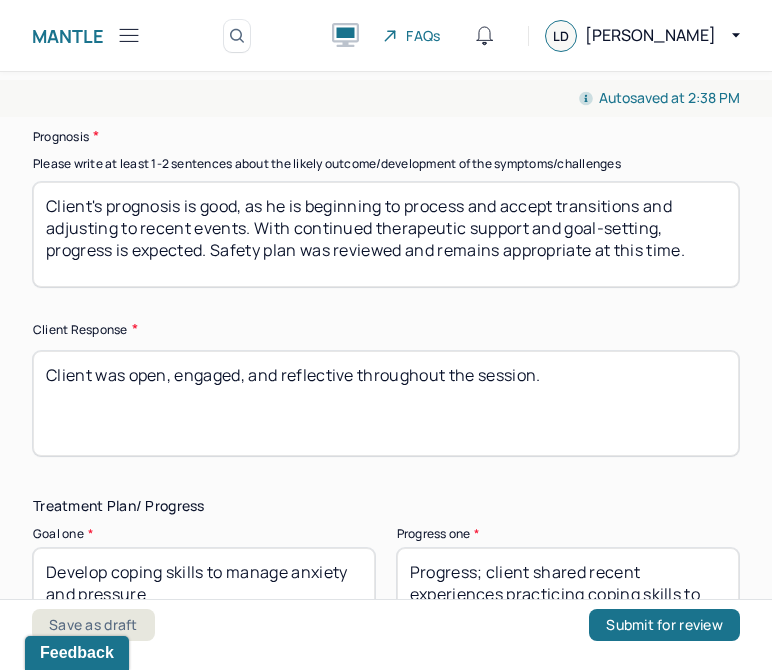 type on "Client's prognosis is good, as he is beginning to process and accept transitions and adjusting to recent events. With continued therapeutic support and goal-setting, progress is expected. Safety plan was reviewed and remains appropriate at this time." 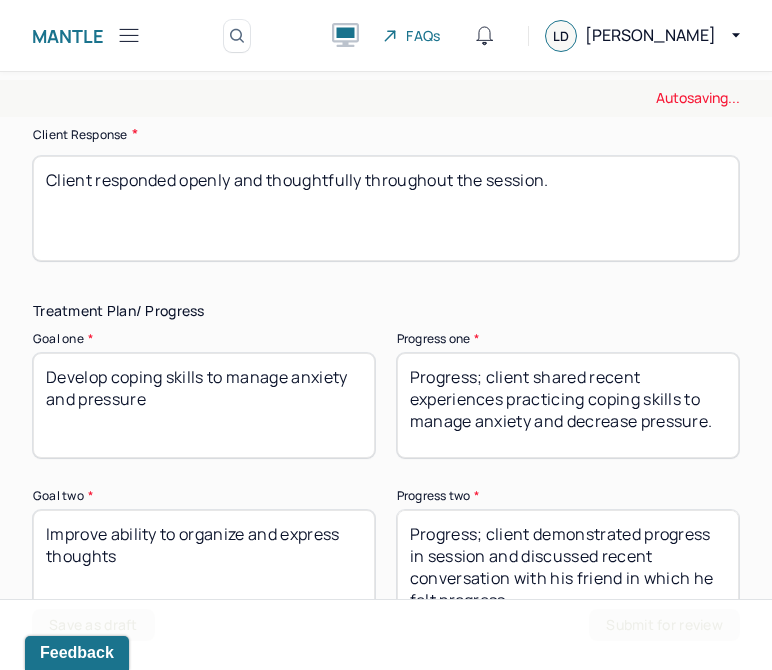 scroll, scrollTop: 3465, scrollLeft: 0, axis: vertical 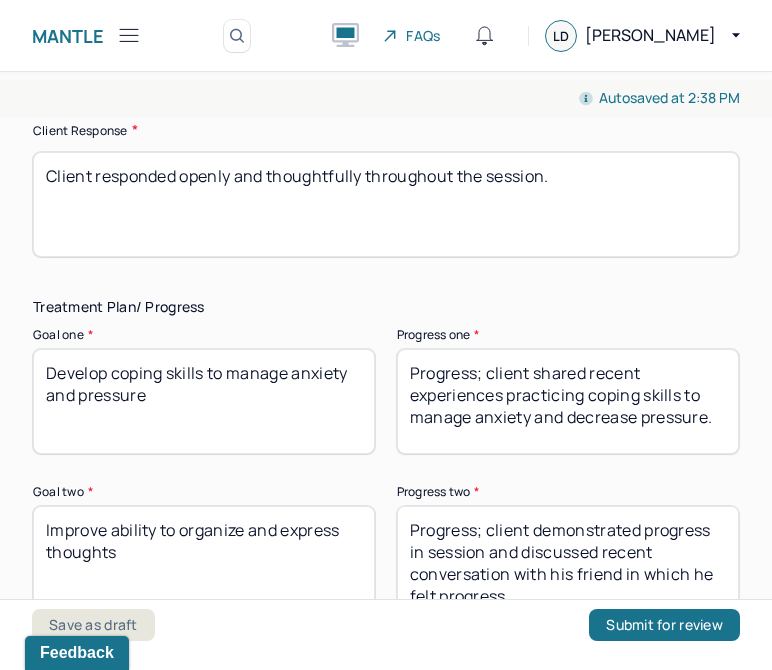 type on "Client responded openly and thoughtfully throughout the session." 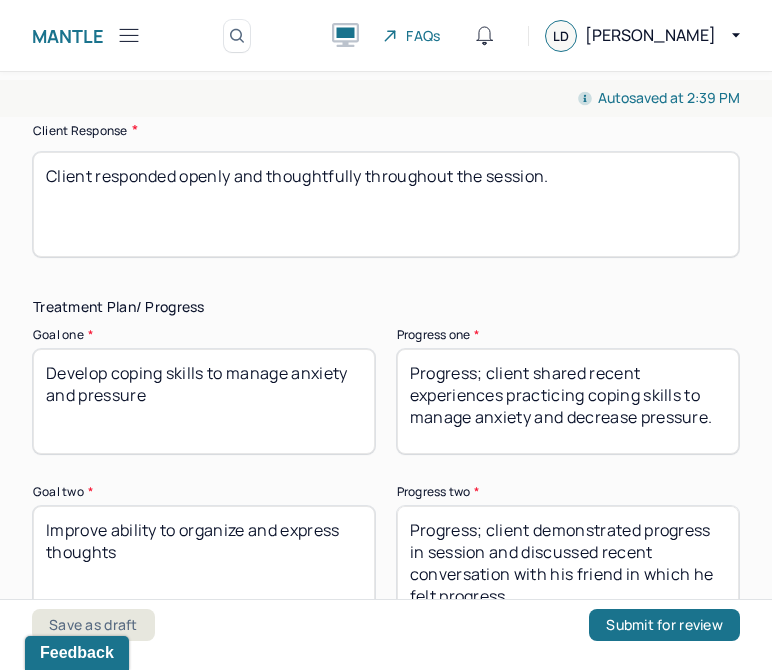 drag, startPoint x: 710, startPoint y: 425, endPoint x: 536, endPoint y: 401, distance: 175.64737 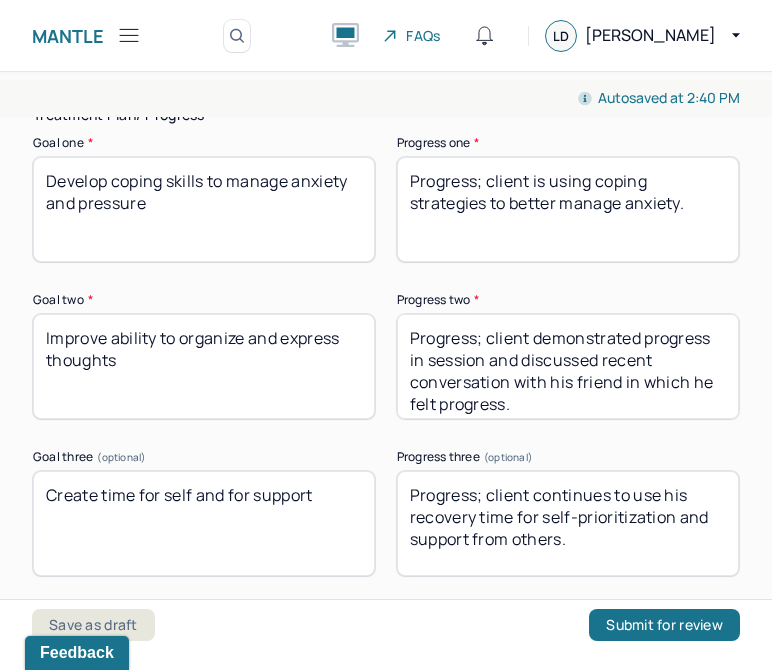scroll, scrollTop: 3680, scrollLeft: 0, axis: vertical 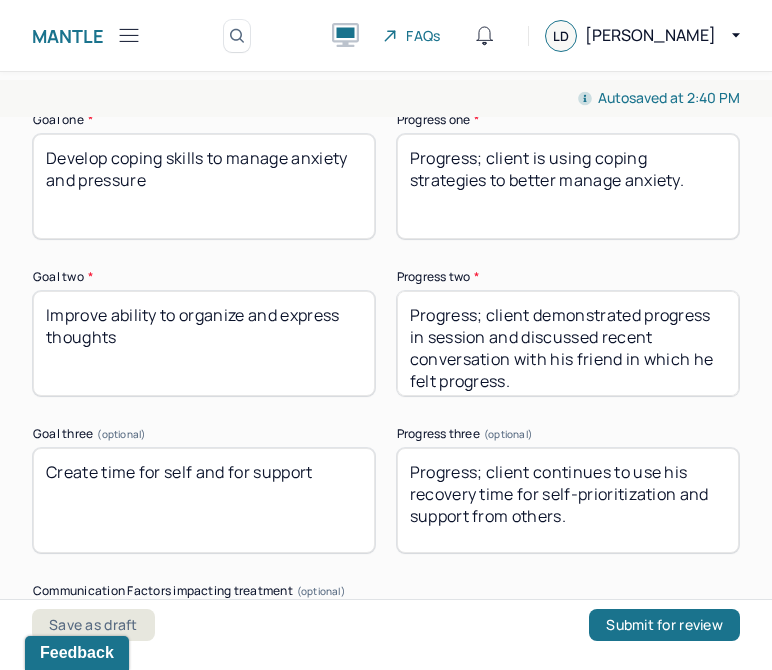type on "Progress; client is using coping strategies to better manage anxiety." 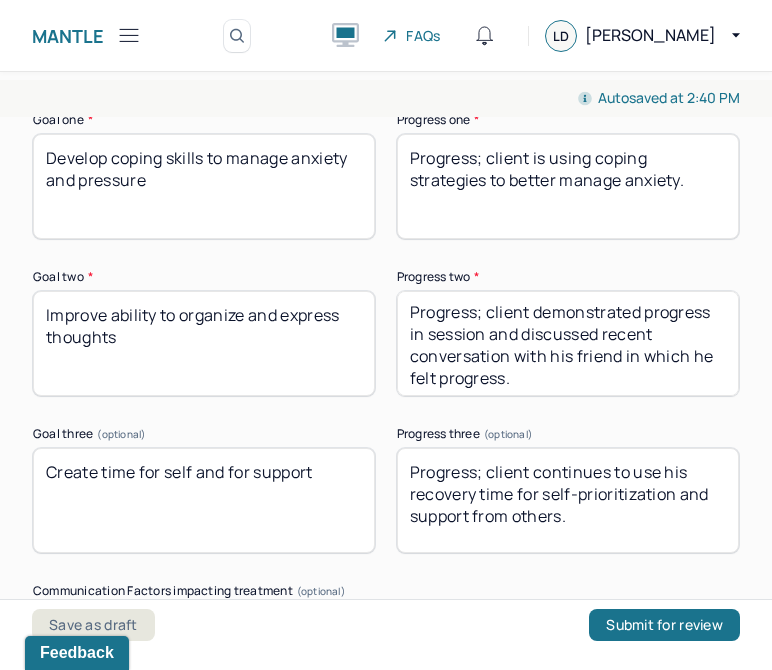 drag, startPoint x: 593, startPoint y: 377, endPoint x: 526, endPoint y: 322, distance: 86.683334 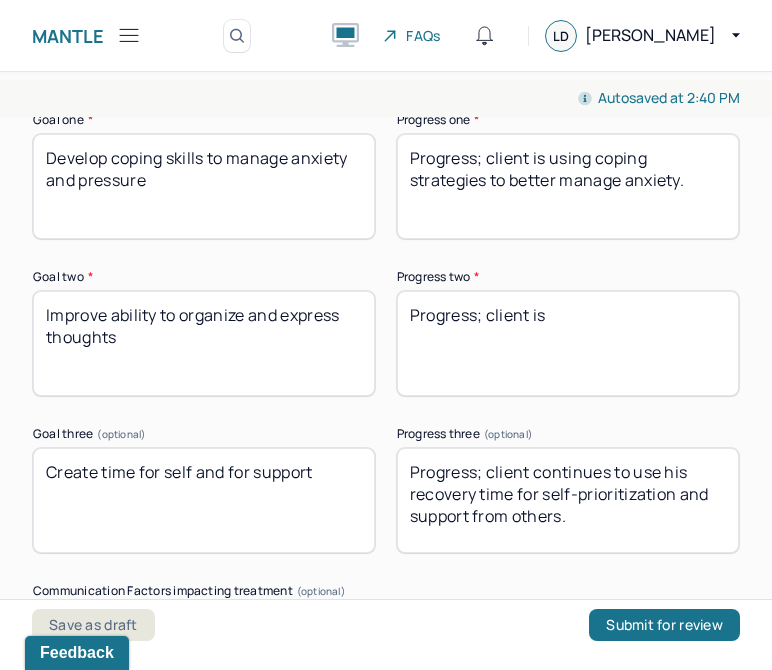 scroll, scrollTop: 0, scrollLeft: 0, axis: both 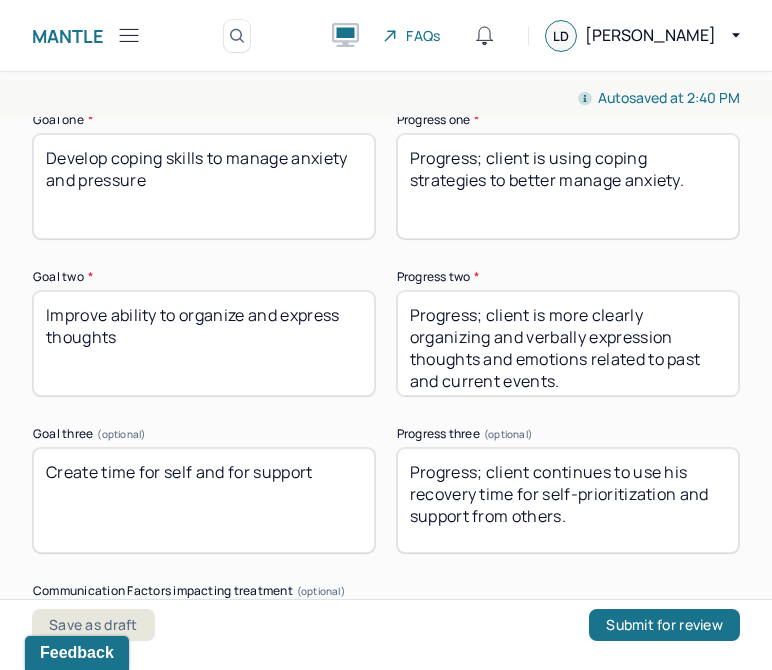 type on "Progress; client is more clearly organizing and verbally expression thoughts and emotions related to past and current events." 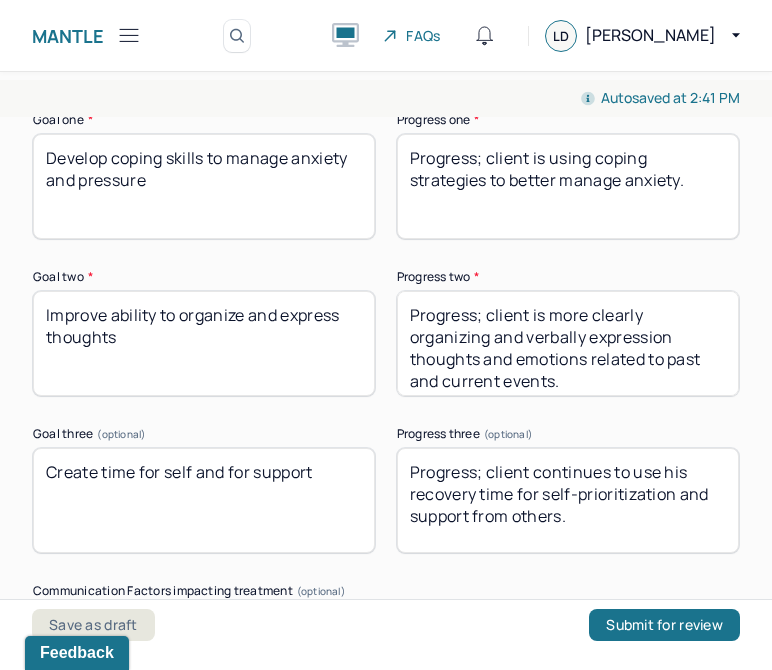 drag, startPoint x: 610, startPoint y: 517, endPoint x: 528, endPoint y: 474, distance: 92.5905 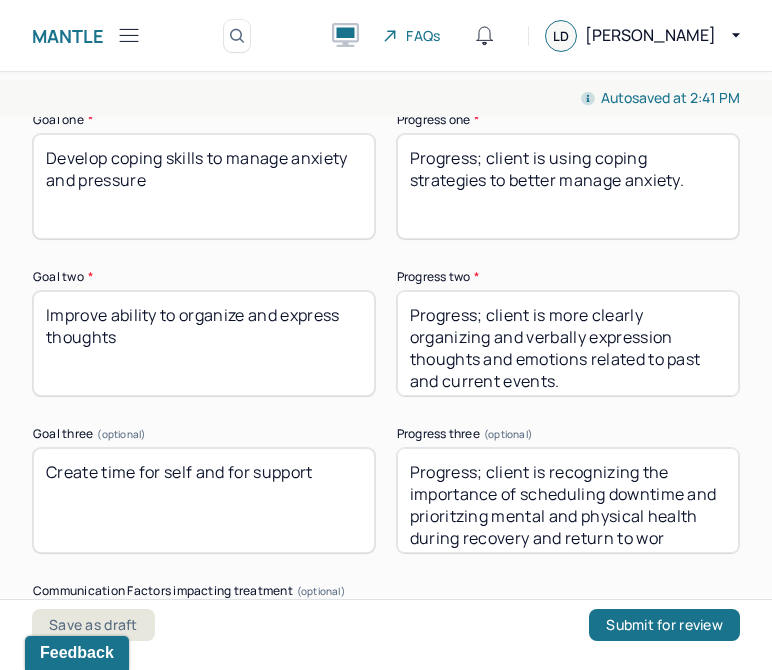 scroll, scrollTop: 20, scrollLeft: 0, axis: vertical 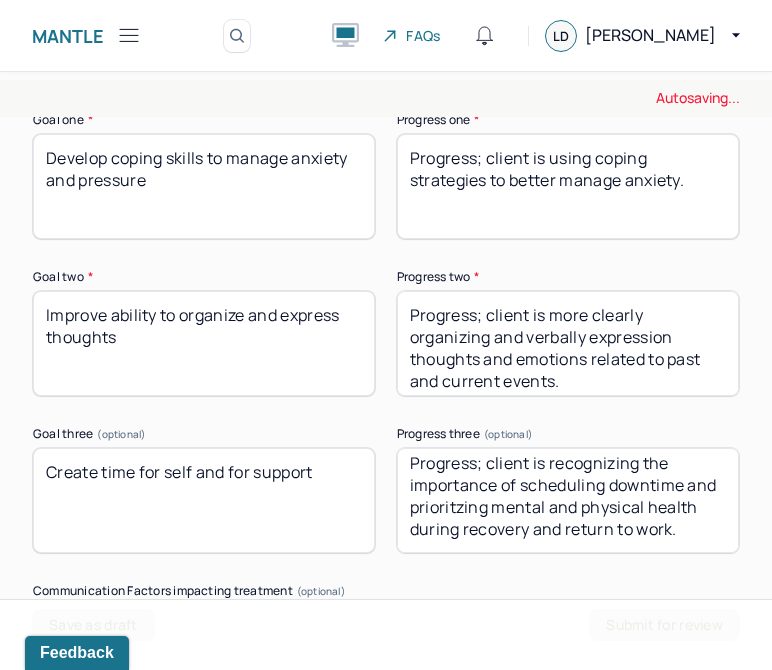 click on "Progress; client continues to use his recovery time for self-prioritization and support from others." at bounding box center [568, 500] 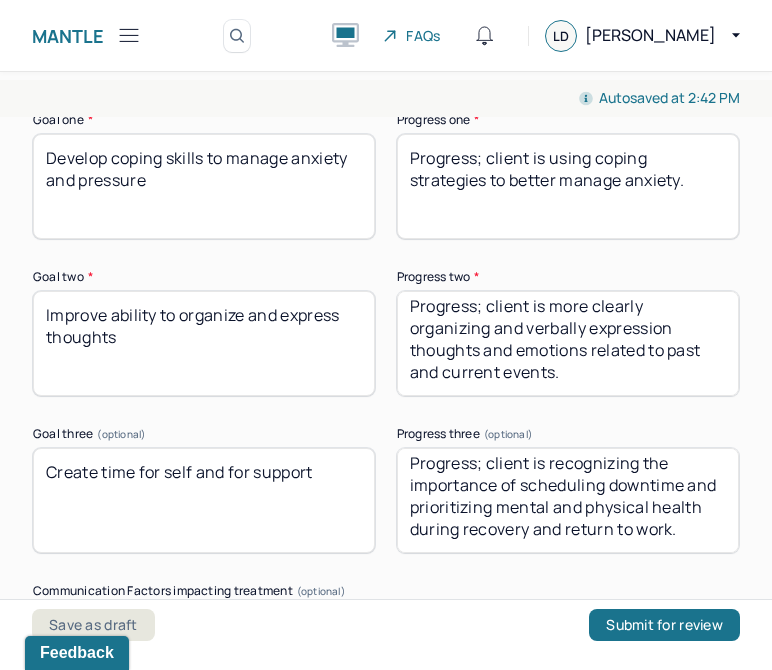 scroll, scrollTop: 0, scrollLeft: 0, axis: both 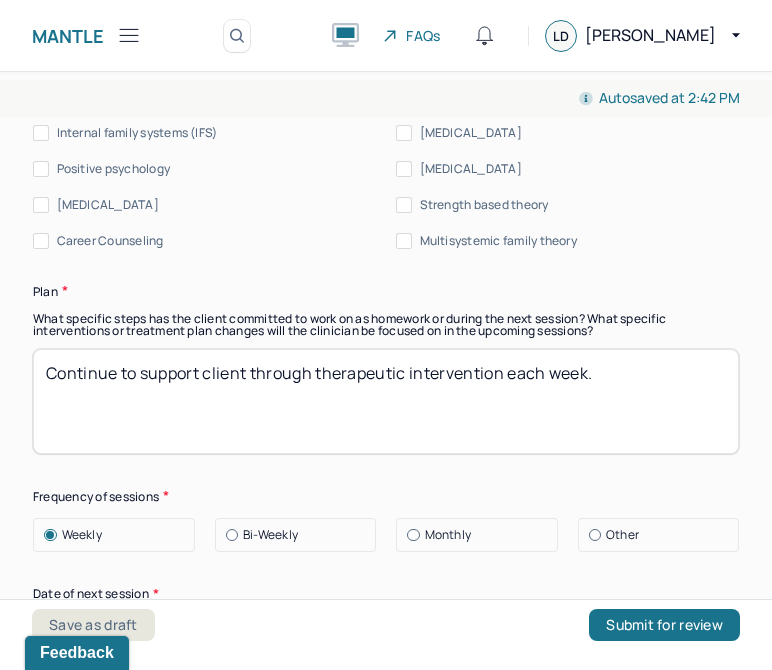 type on "Progress; client is recognizing the importance of scheduling downtime and prioritizing mental and physical health during recovery and return to work." 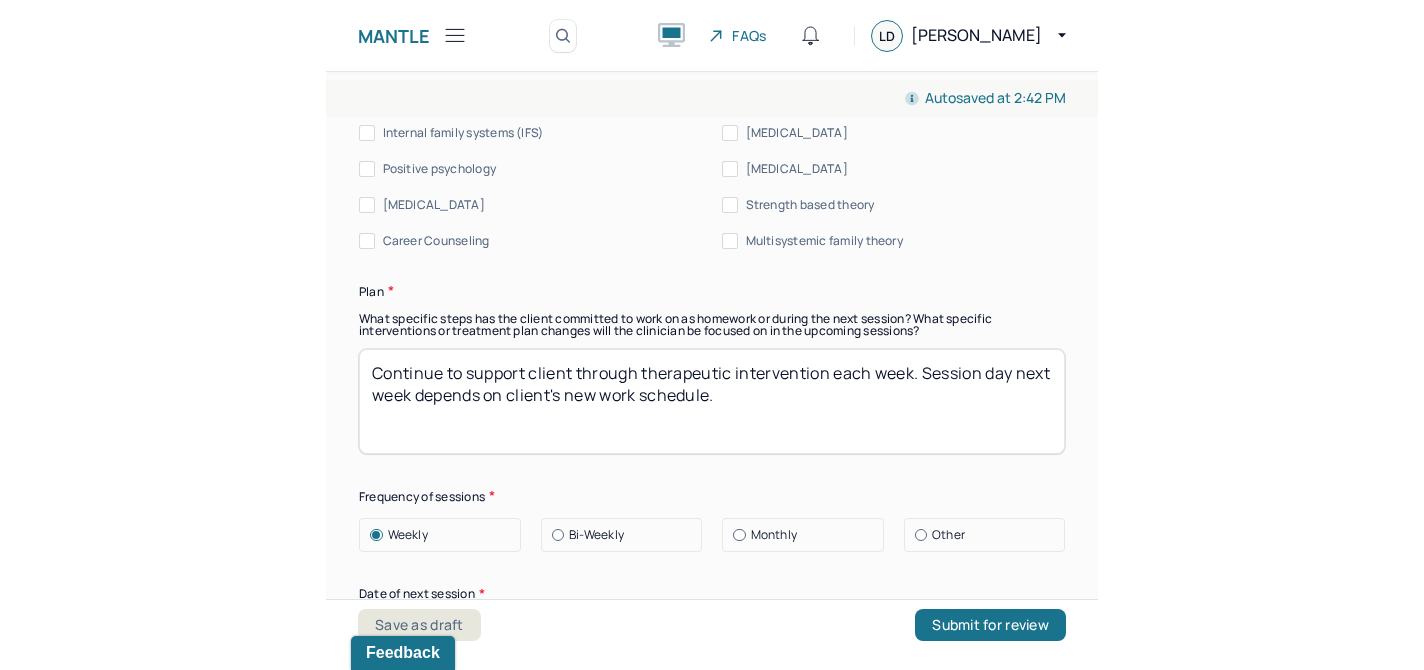 scroll, scrollTop: 4317, scrollLeft: 0, axis: vertical 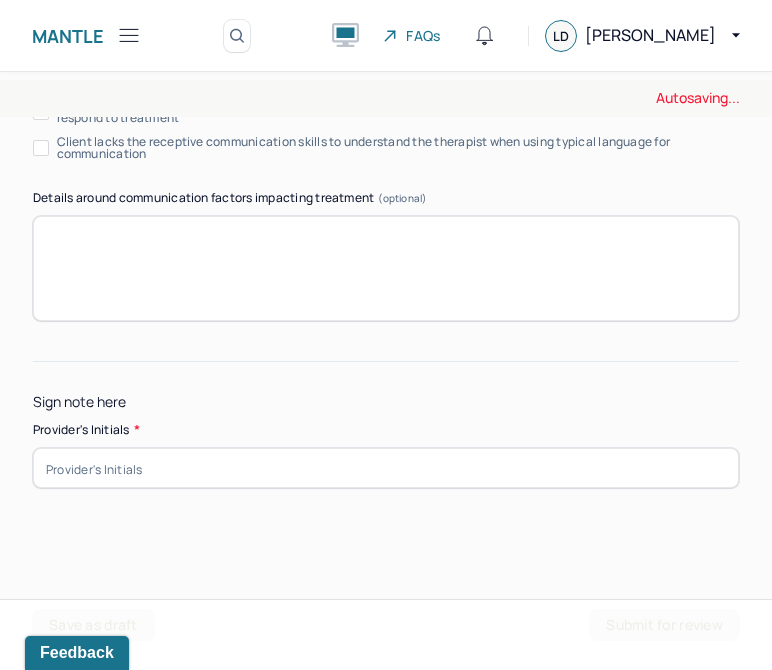 type on "Continue to support client through therapeutic intervention each week. Session day next week depends on client's new work schedule." 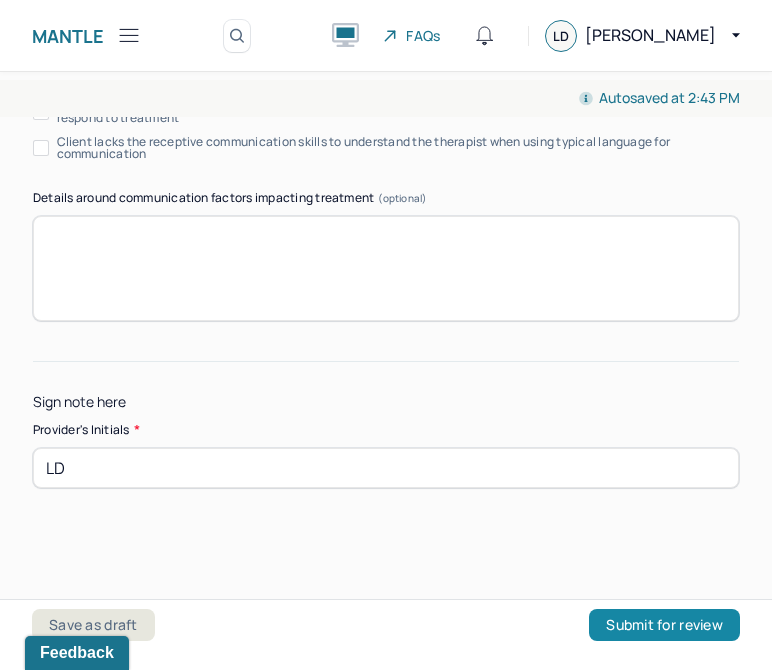type on "LD" 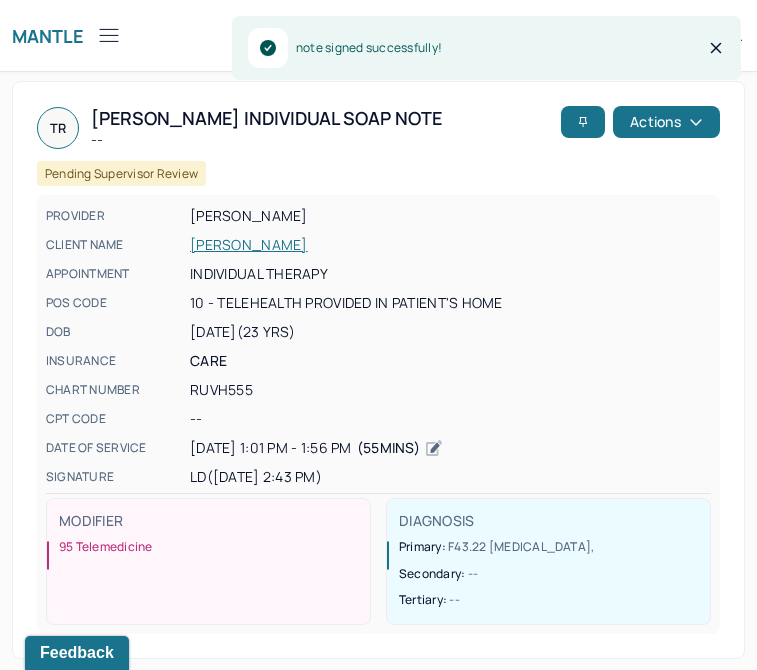 click 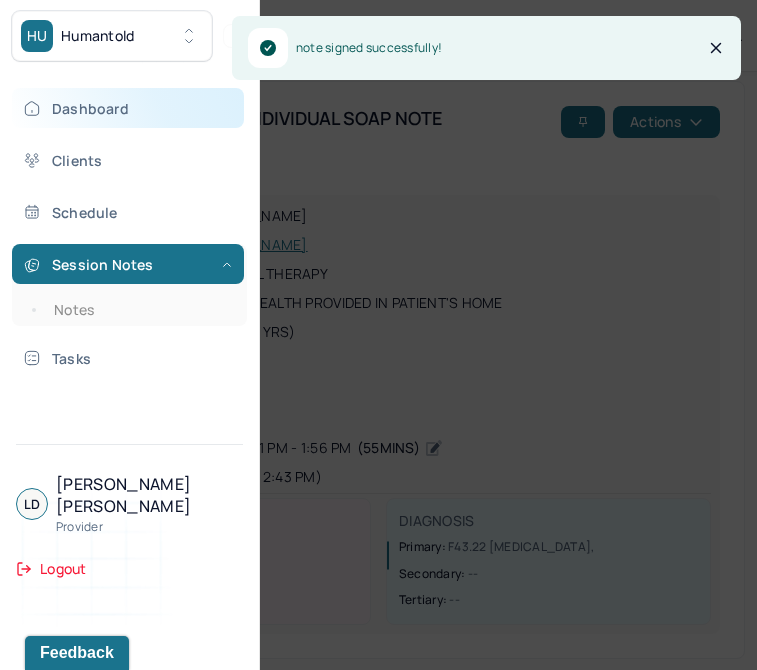 click on "Dashboard" at bounding box center [128, 108] 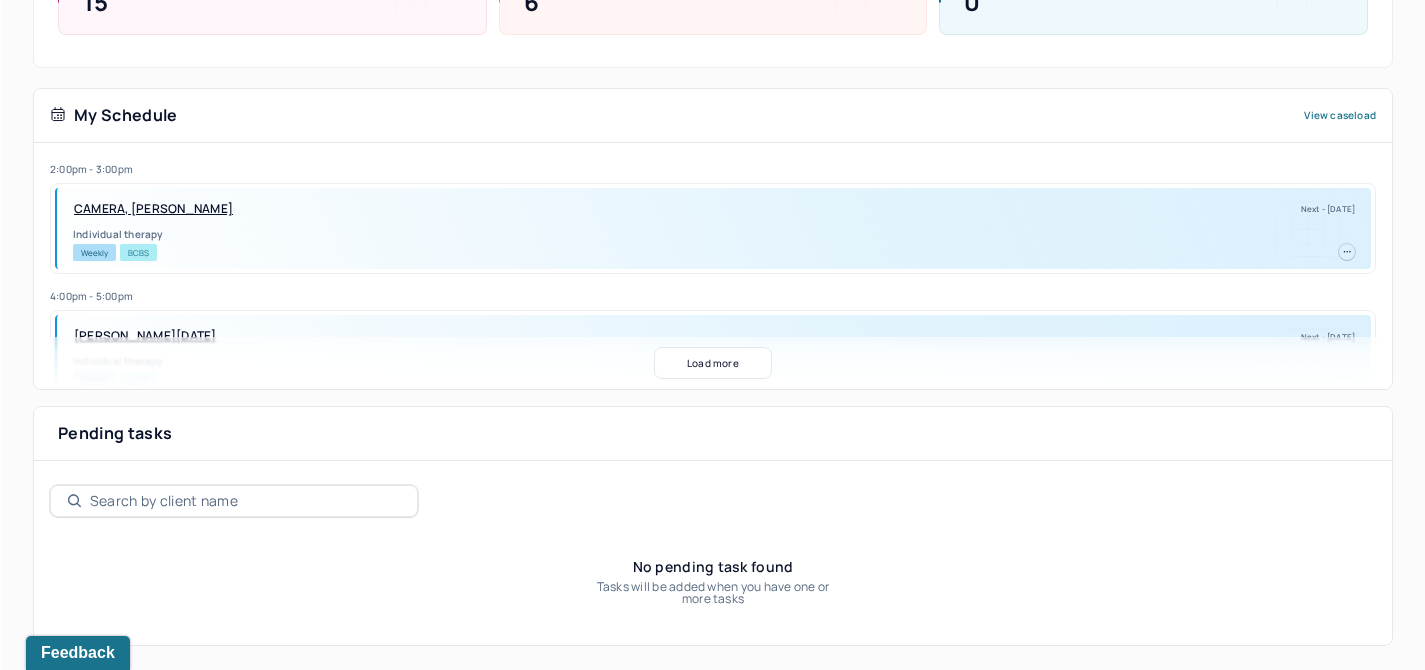 scroll, scrollTop: 0, scrollLeft: 0, axis: both 